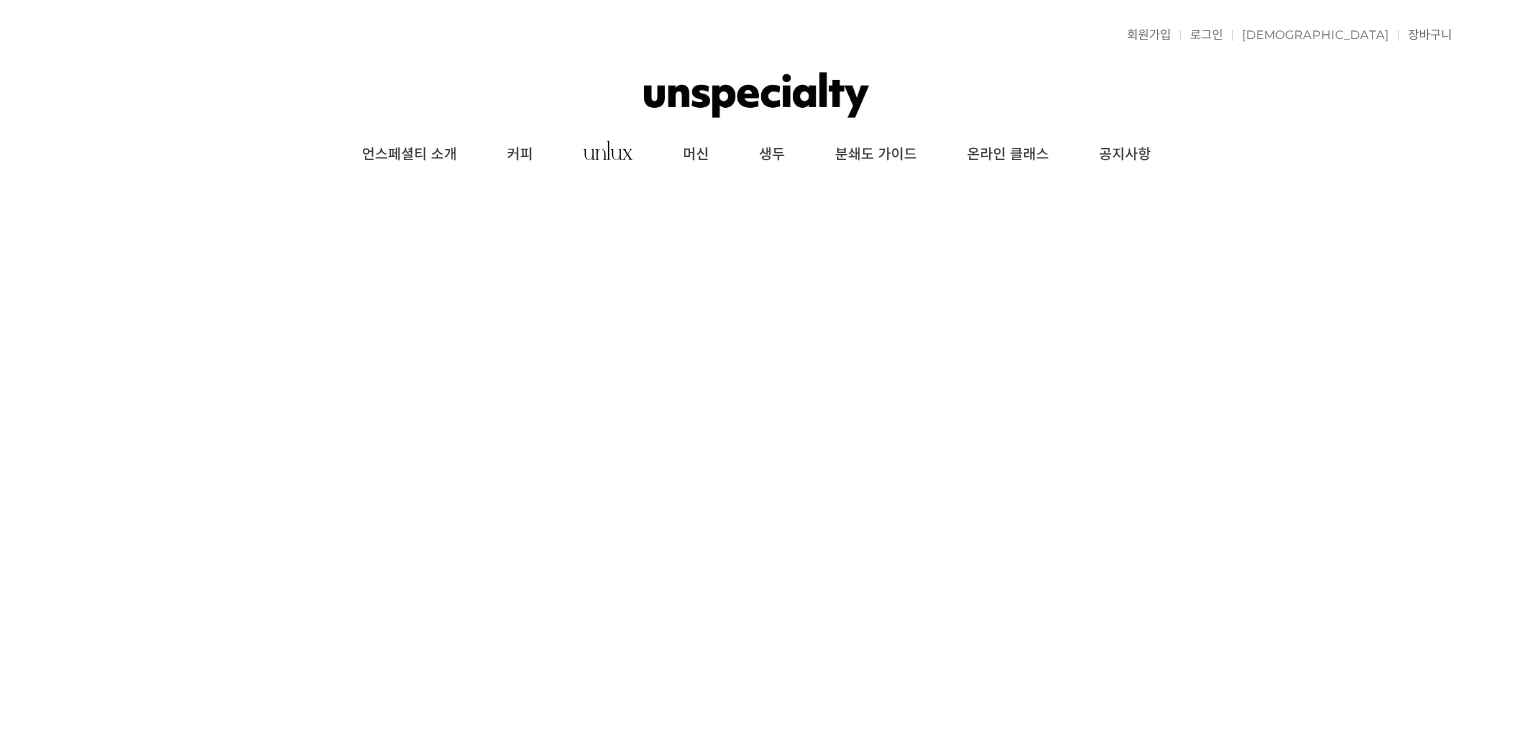 scroll, scrollTop: 0, scrollLeft: 0, axis: both 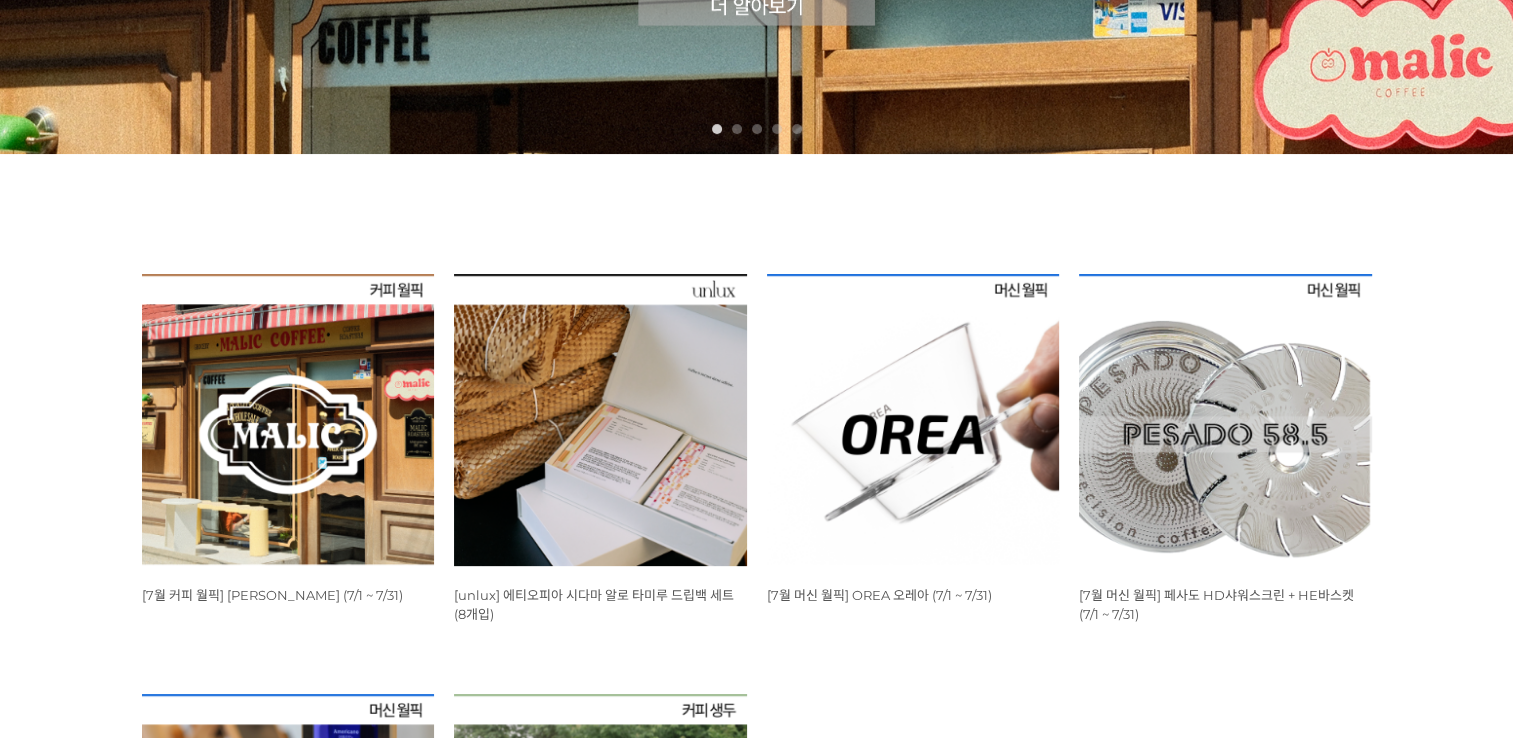click at bounding box center (288, 420) 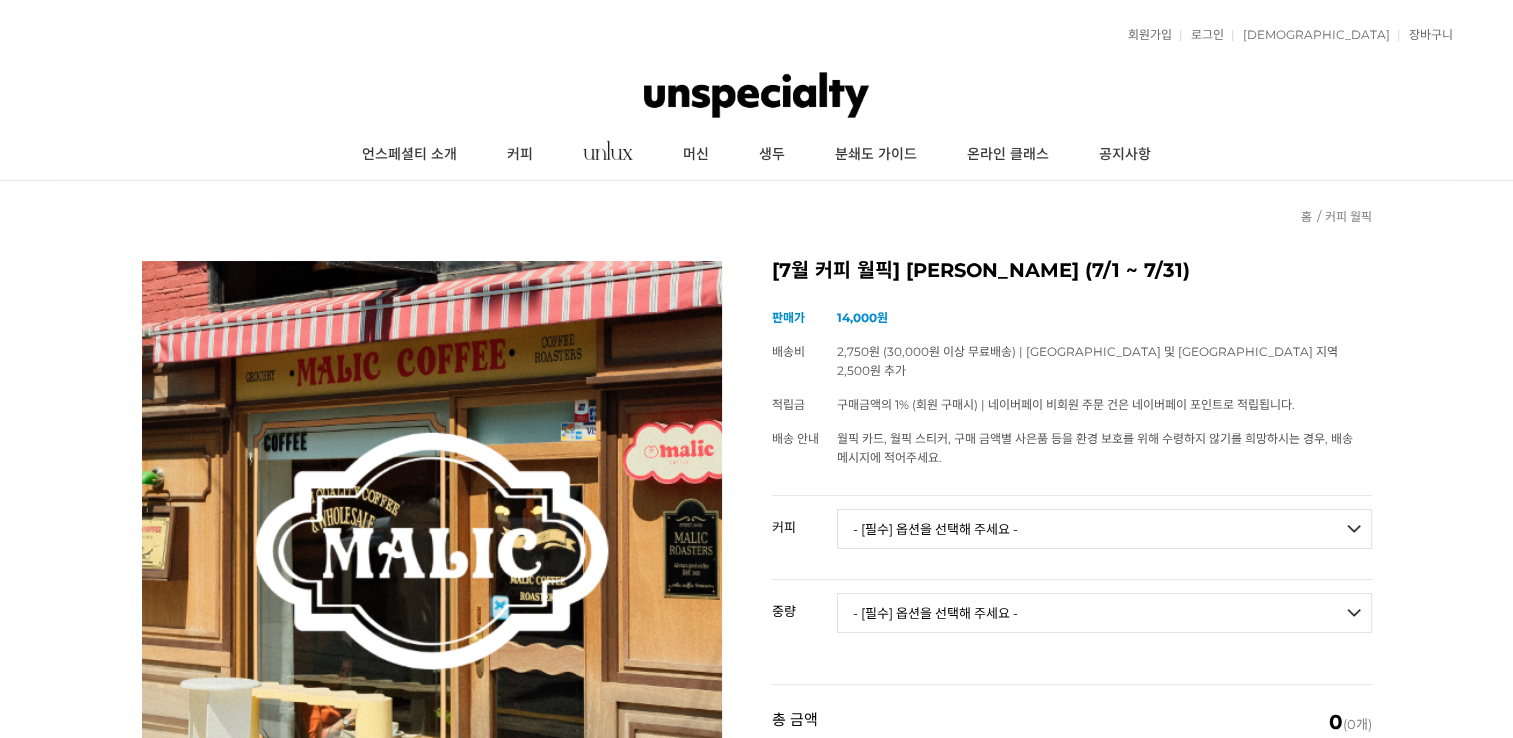 scroll, scrollTop: 1200, scrollLeft: 0, axis: vertical 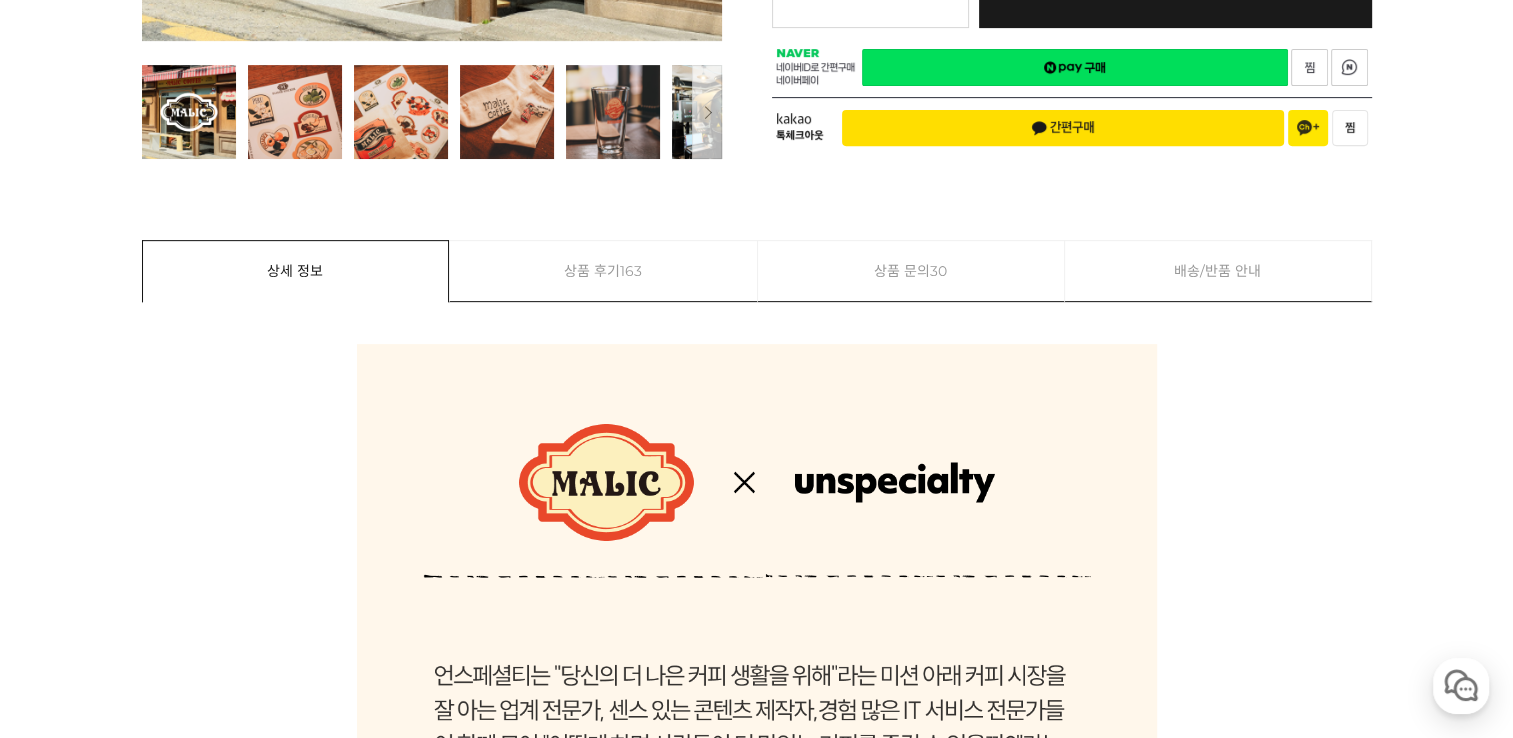 click on "상품 문의  30" at bounding box center [911, 271] 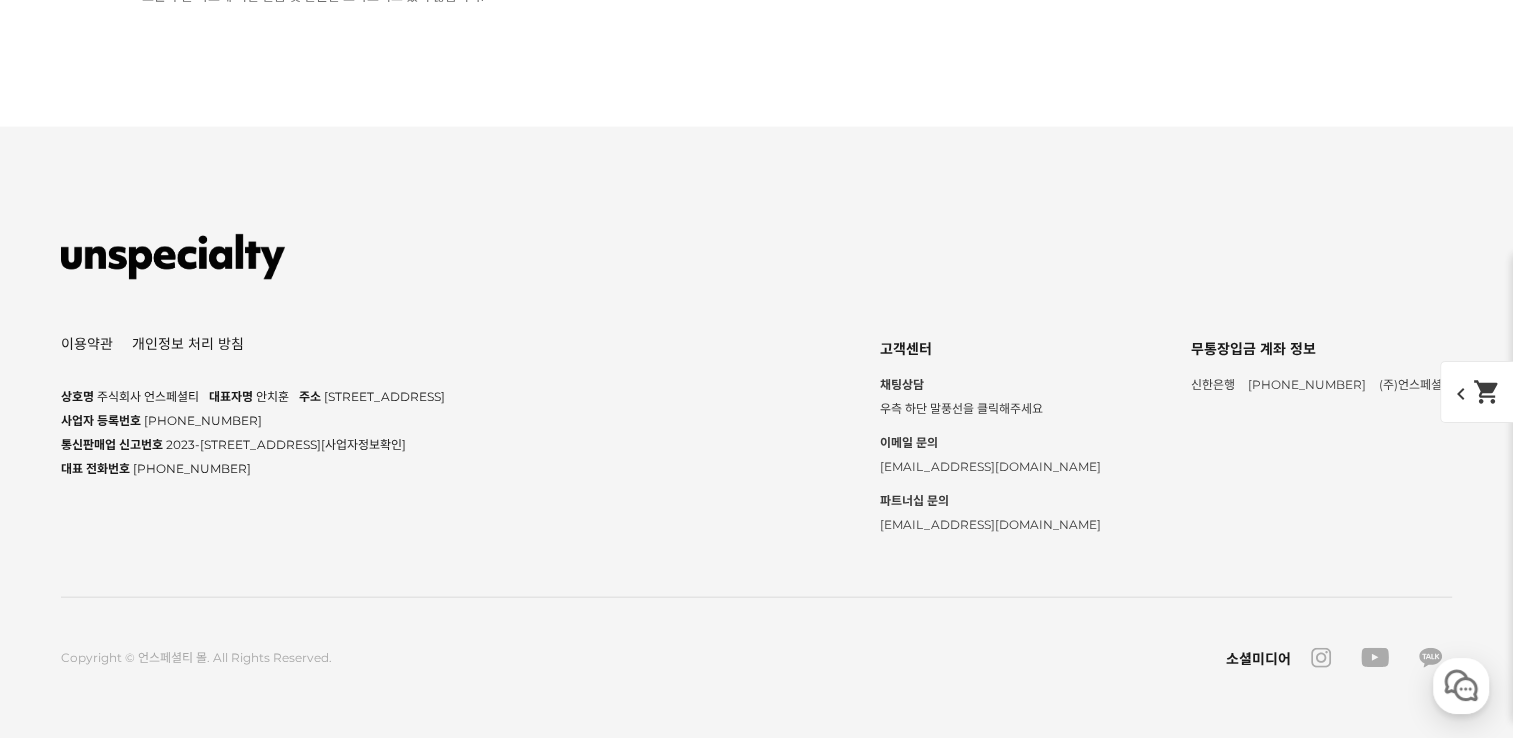 click on "디게싱" at bounding box center [384, -1241] 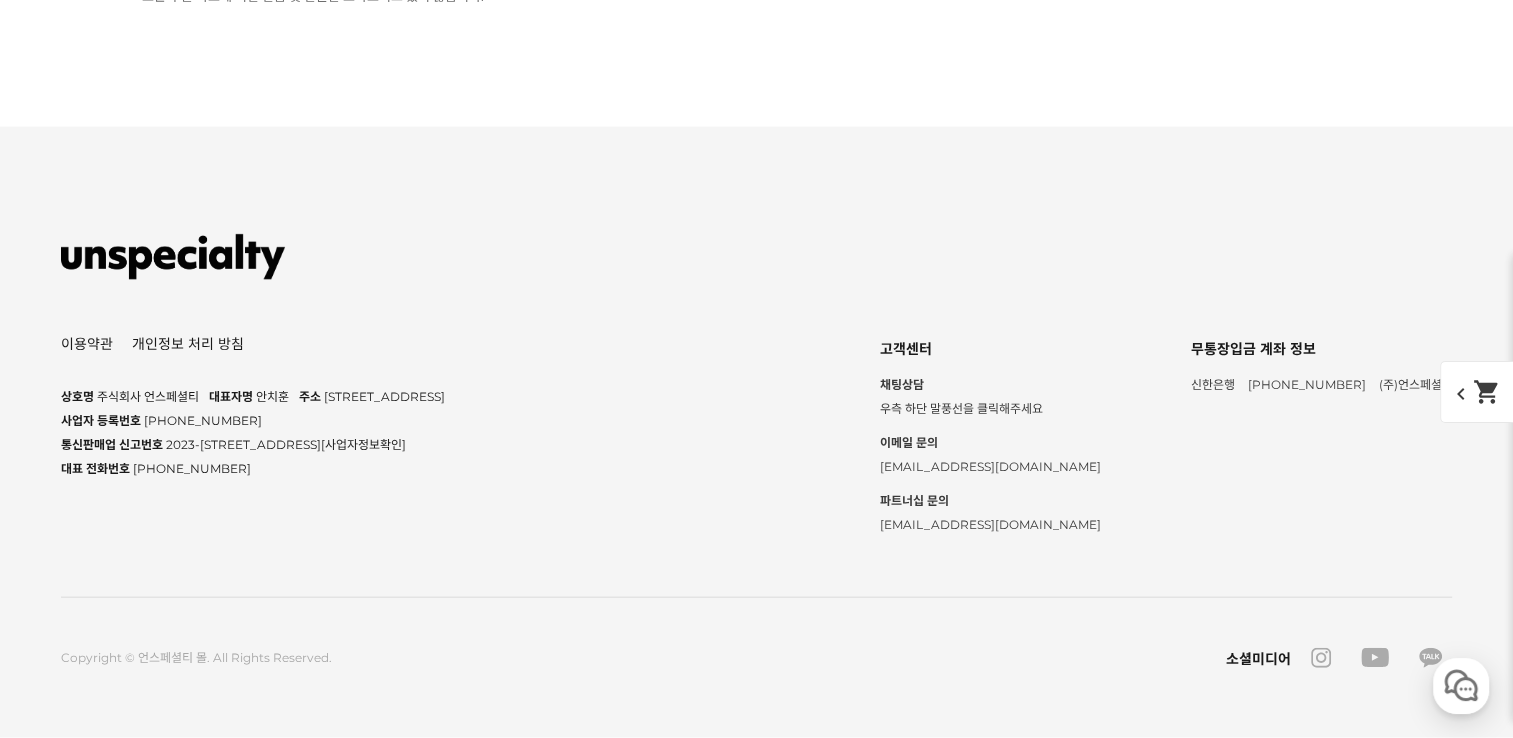 click on "디게싱" at bounding box center (384, -1378) 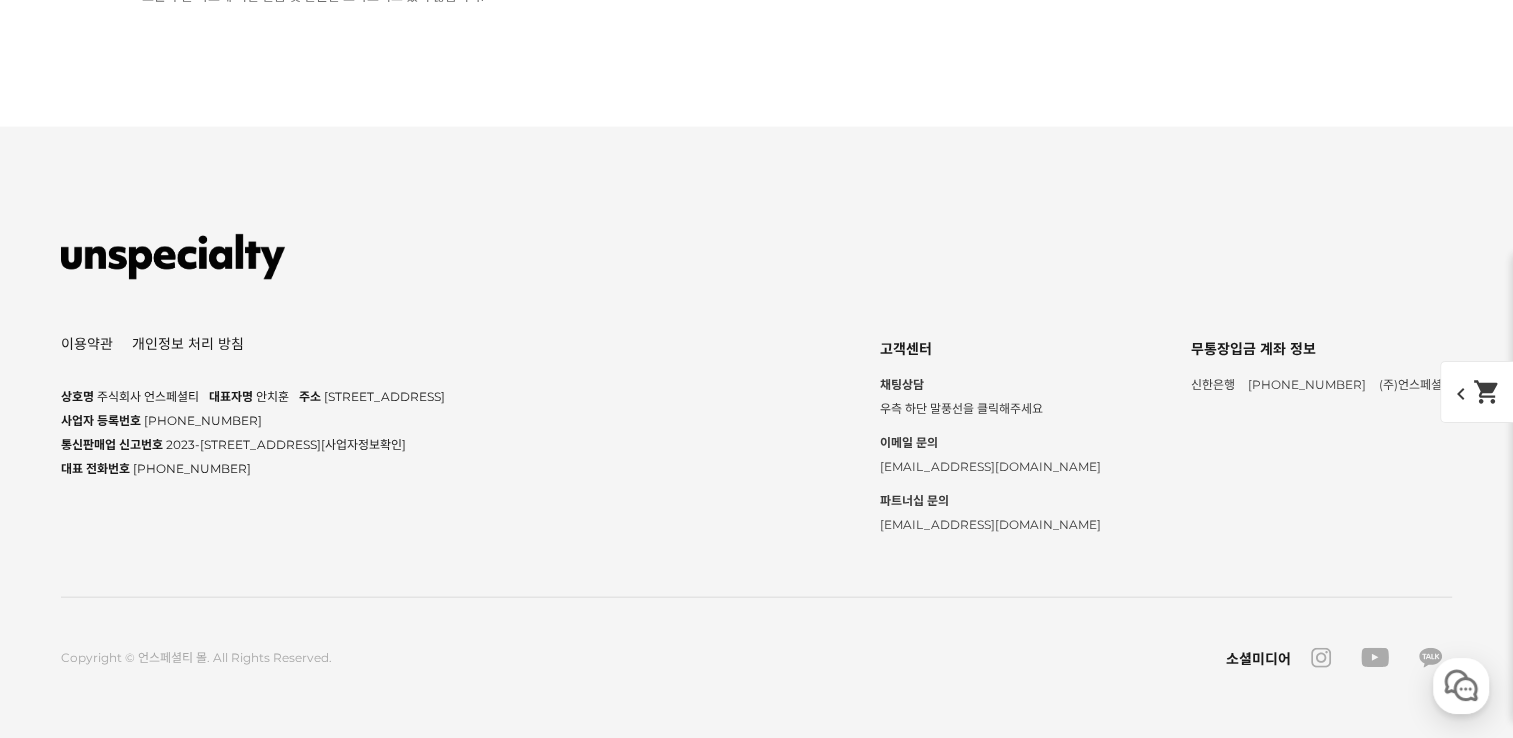 click on "상품 후기  163" at bounding box center [603, -1511] 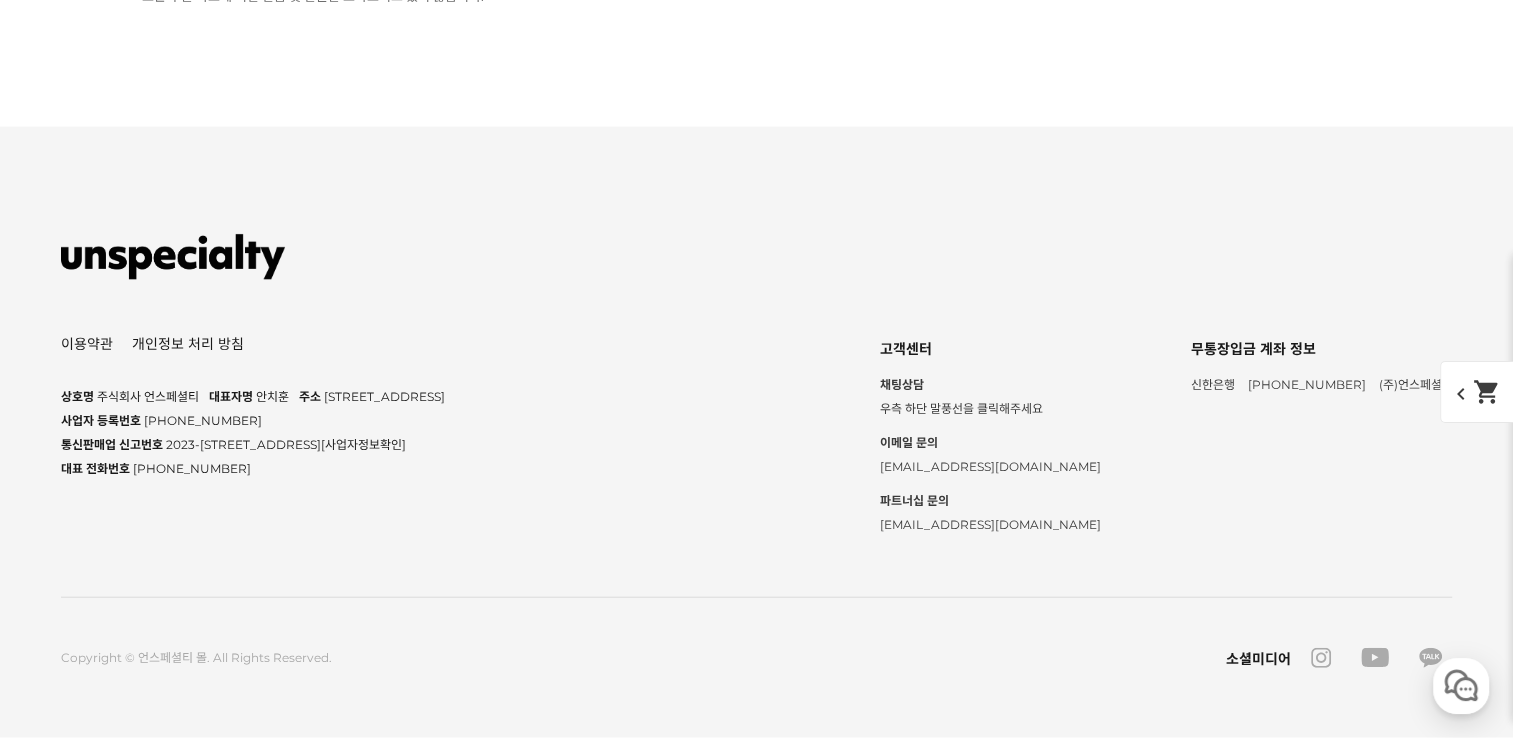 click on "원두 받았어요. 3주 뒤 마셔볼게요!" at bounding box center (322, -2488) 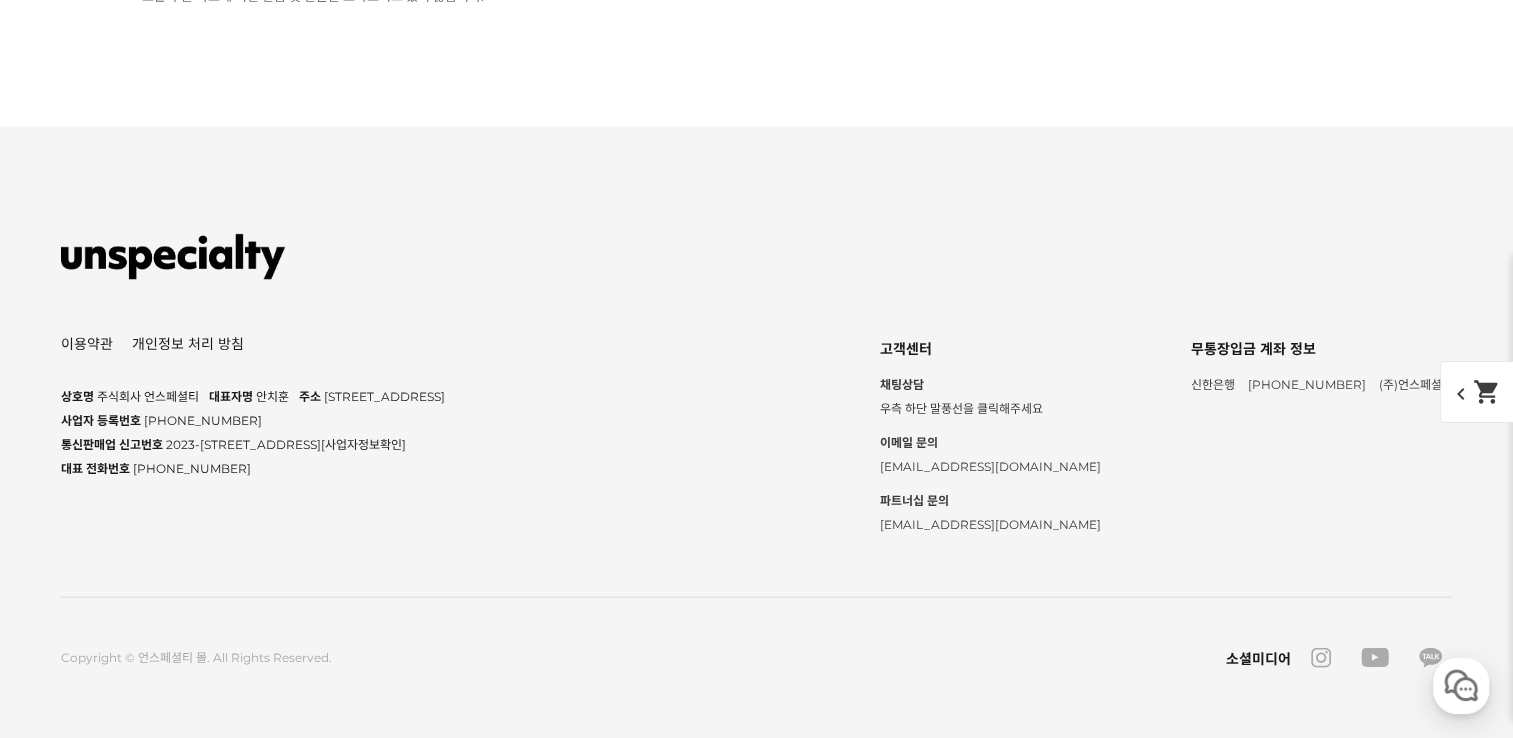 scroll, scrollTop: 15923, scrollLeft: 0, axis: vertical 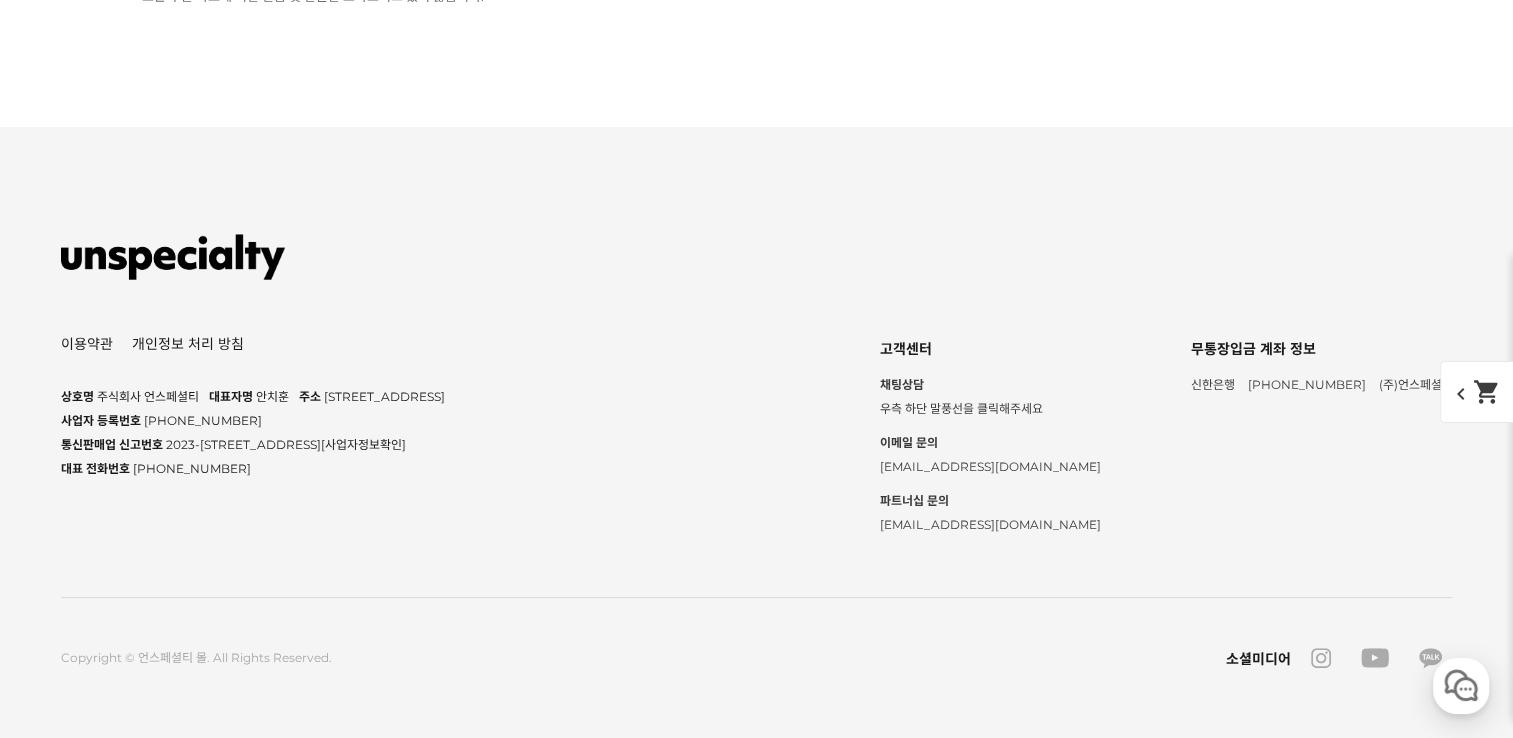 click on "잘 받아서 먹고 있어요. 설탕커피 같아요" at bounding box center (337, -1831) 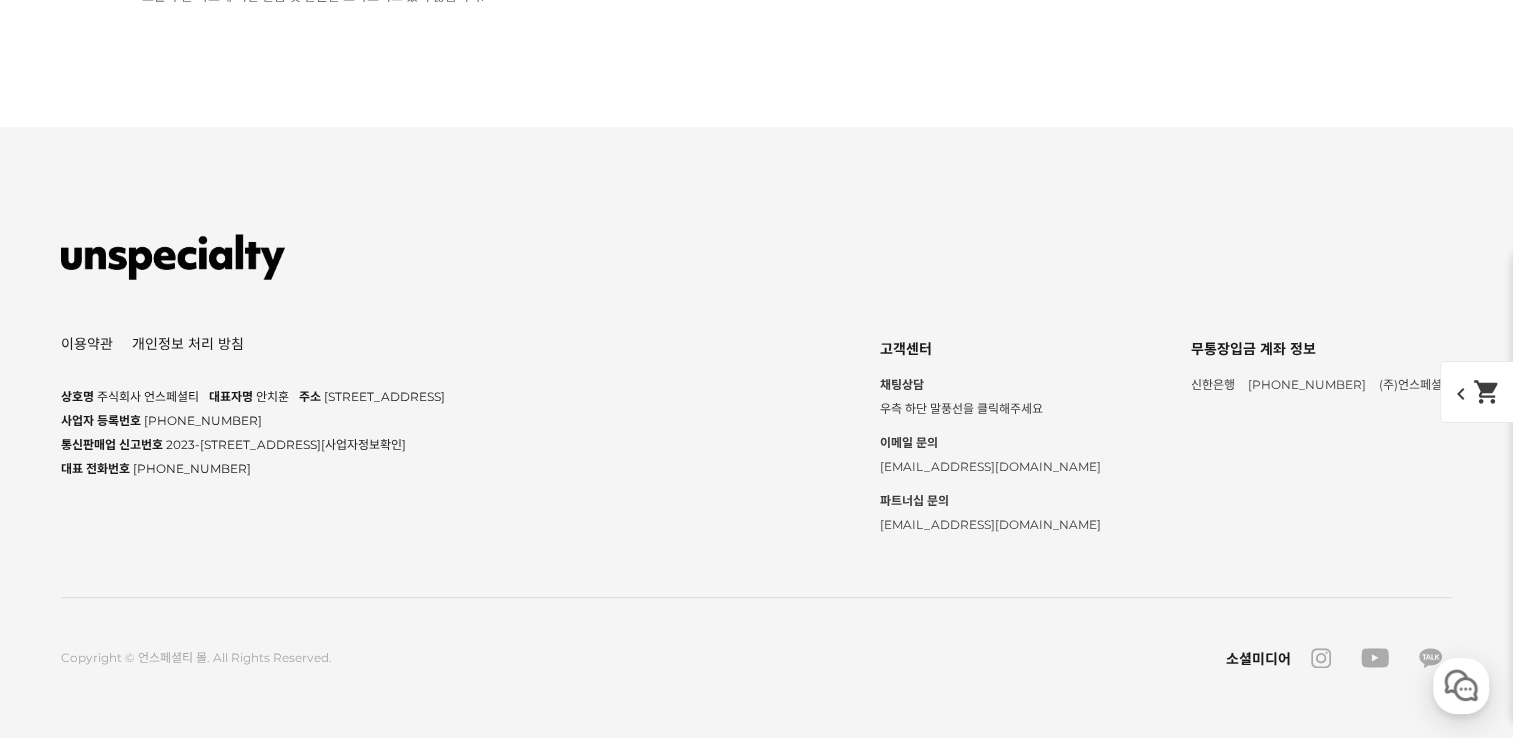 scroll, scrollTop: 11113, scrollLeft: 0, axis: vertical 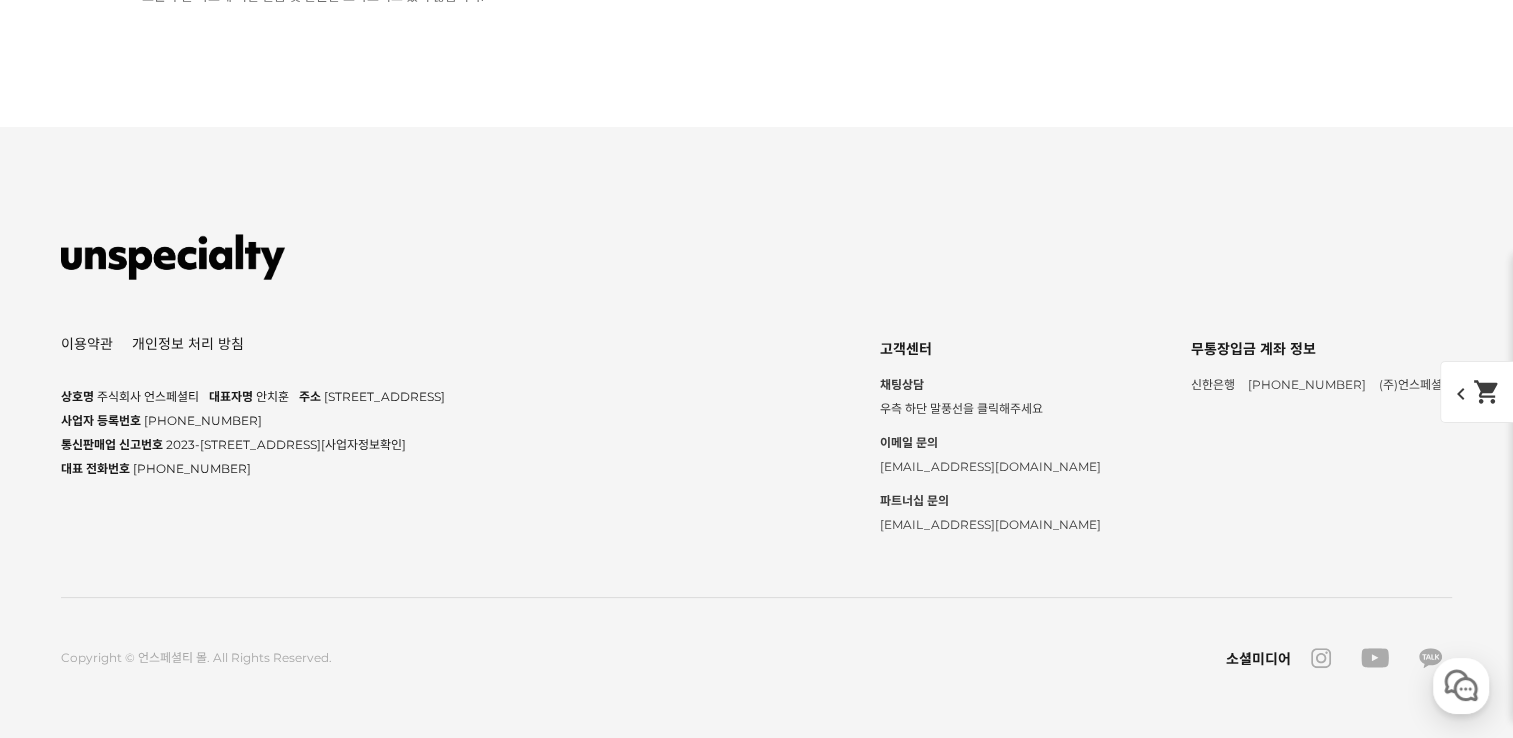 click on "너무기대됩니다!!!" at bounding box center (278, -2135) 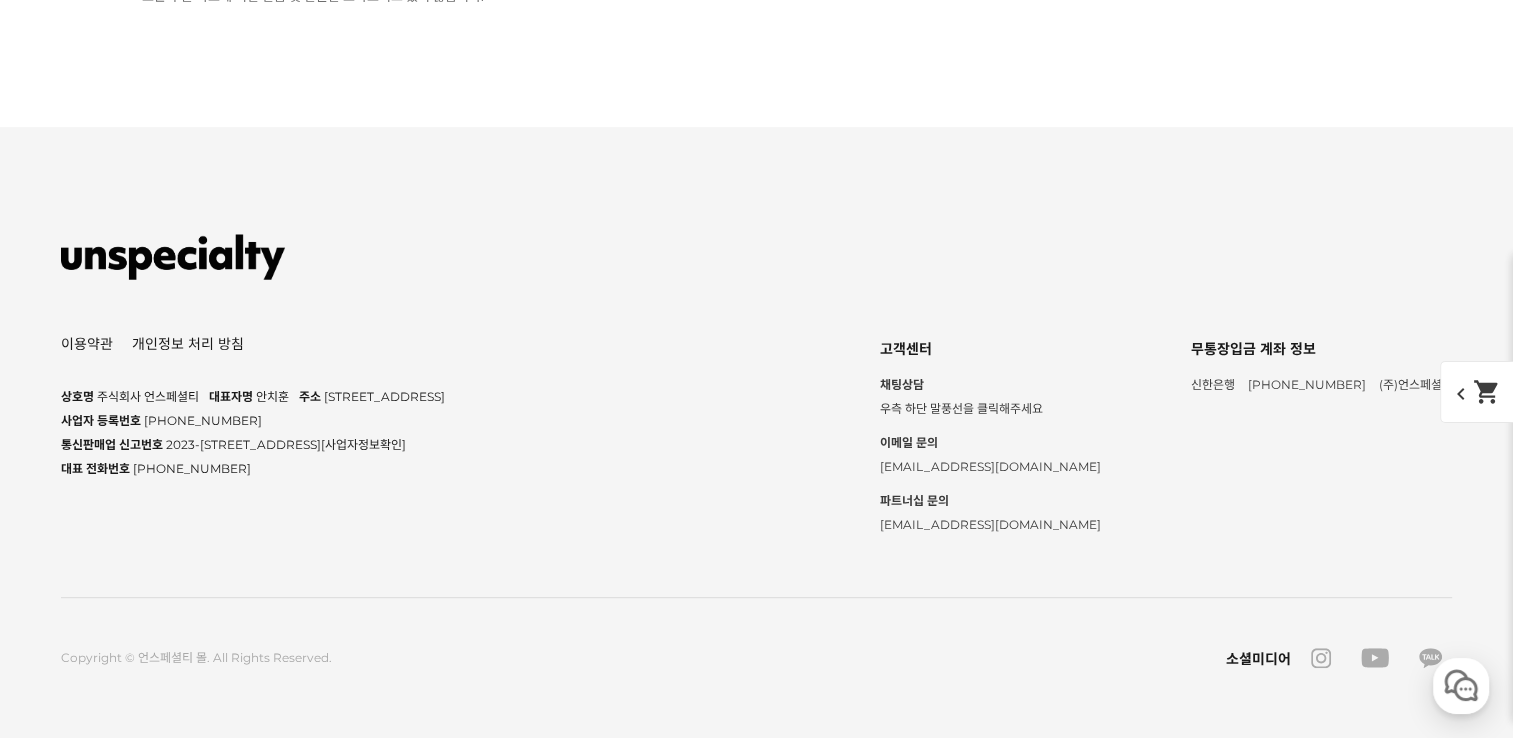 click on "너무기대됩니다!!!" at bounding box center (278, -2488) 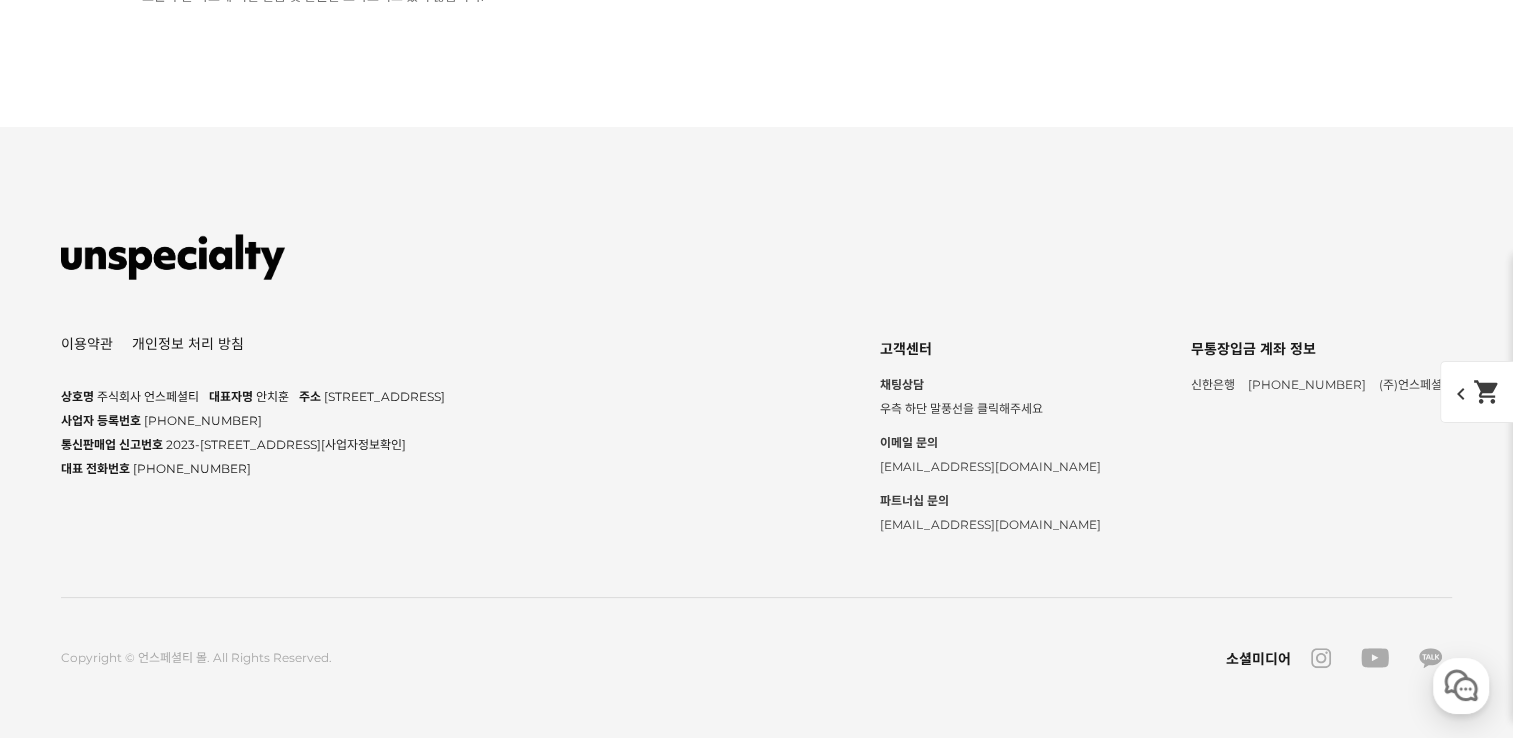 scroll, scrollTop: 10813, scrollLeft: 0, axis: vertical 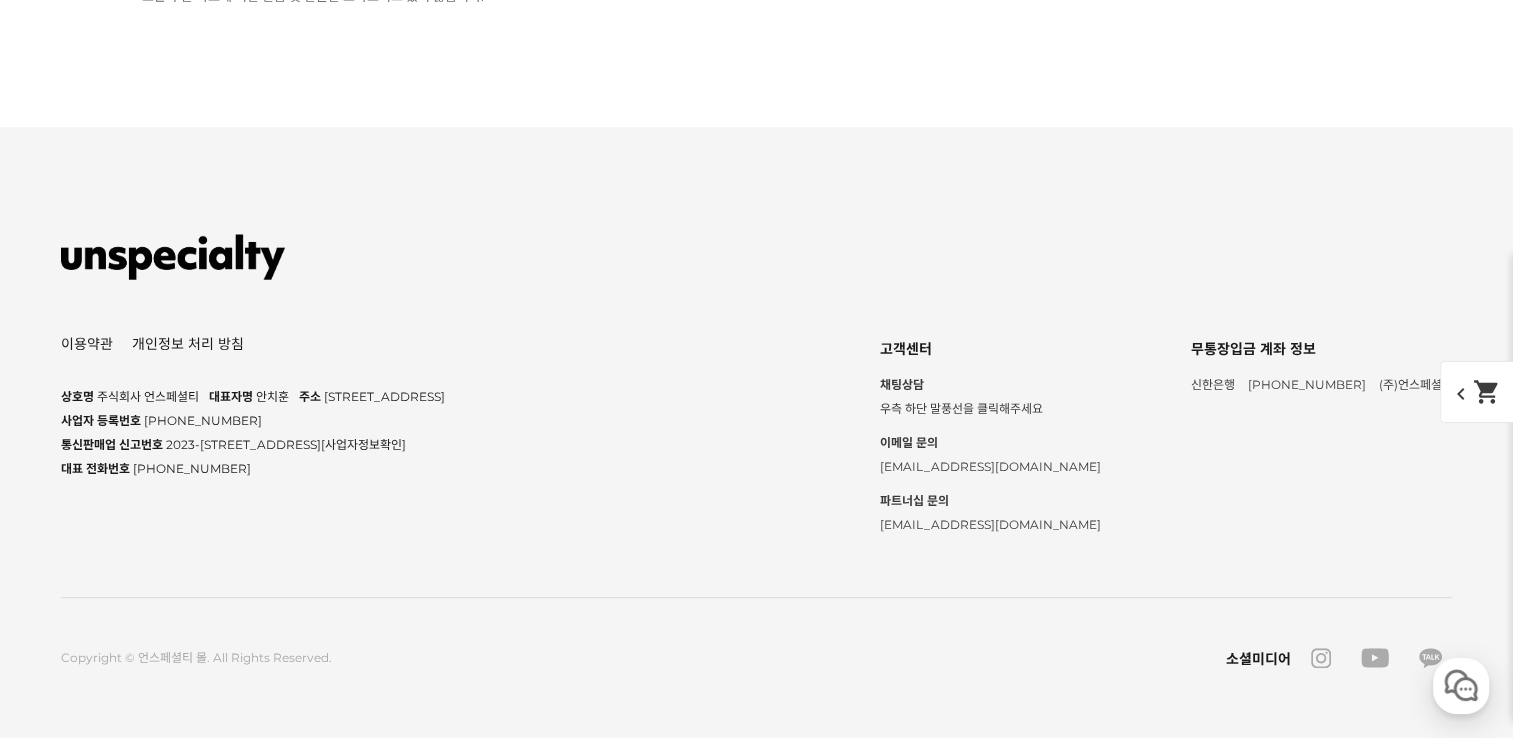 click on "예전에 스몰월픽으로 먹어 보고 기억이 좋아서 다시 주문했어요 배송도 빨랐고 포장도 꼼꼼해서 좋았어요 산..." at bounding box center (520, -2488) 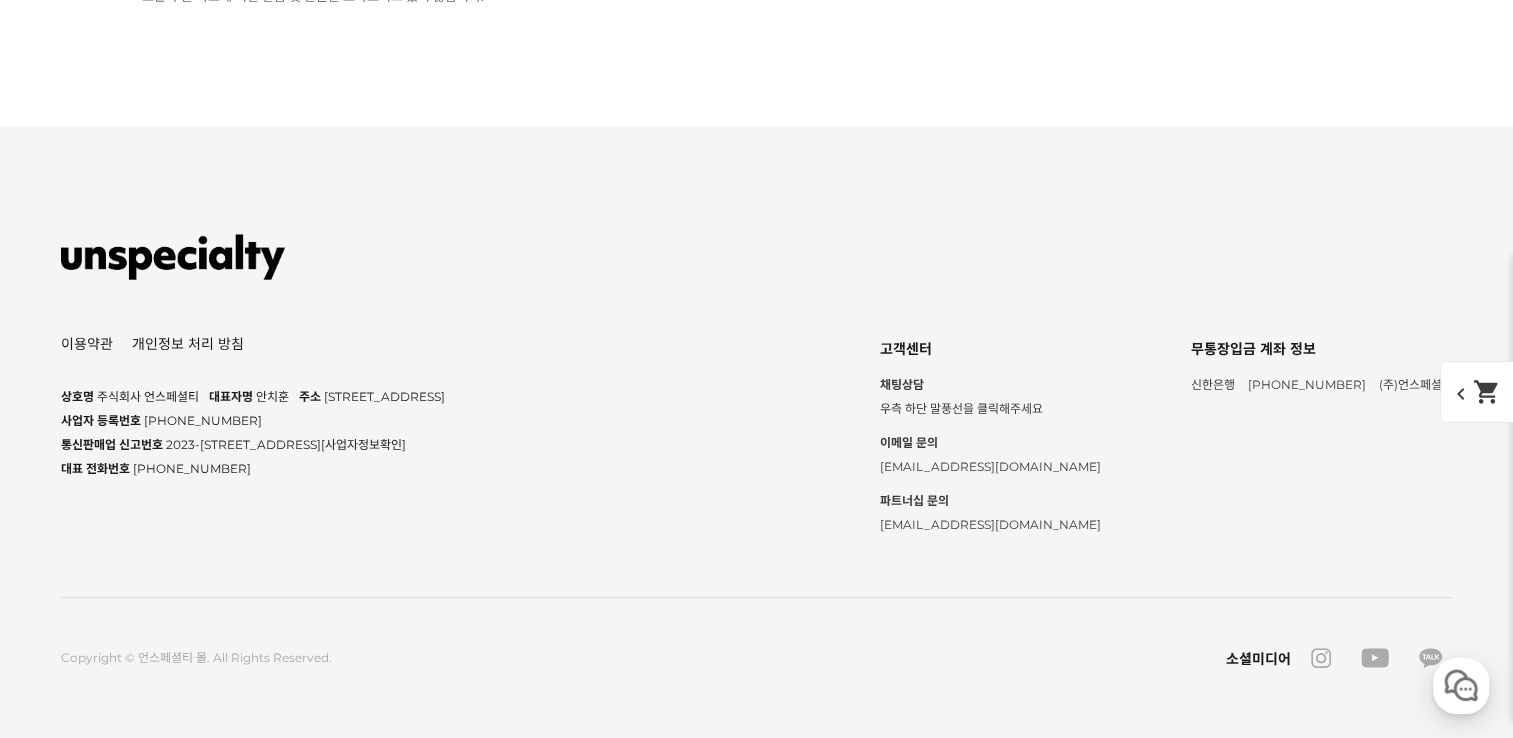 click on "자세한 설명서까지 감사합니다" at bounding box center (313, -2059) 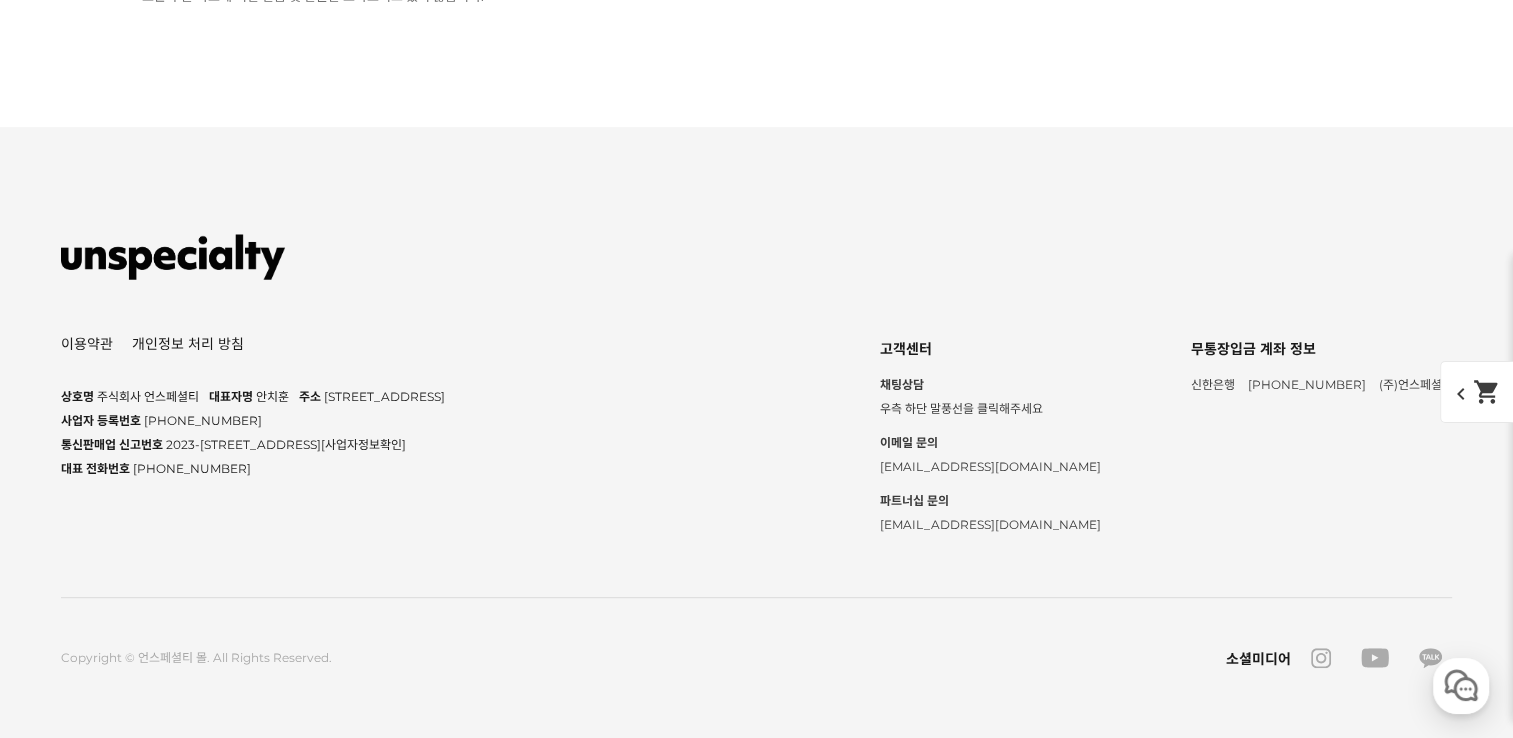 click on "자세한 설명서까지 감사합니다" at bounding box center [313, -2412] 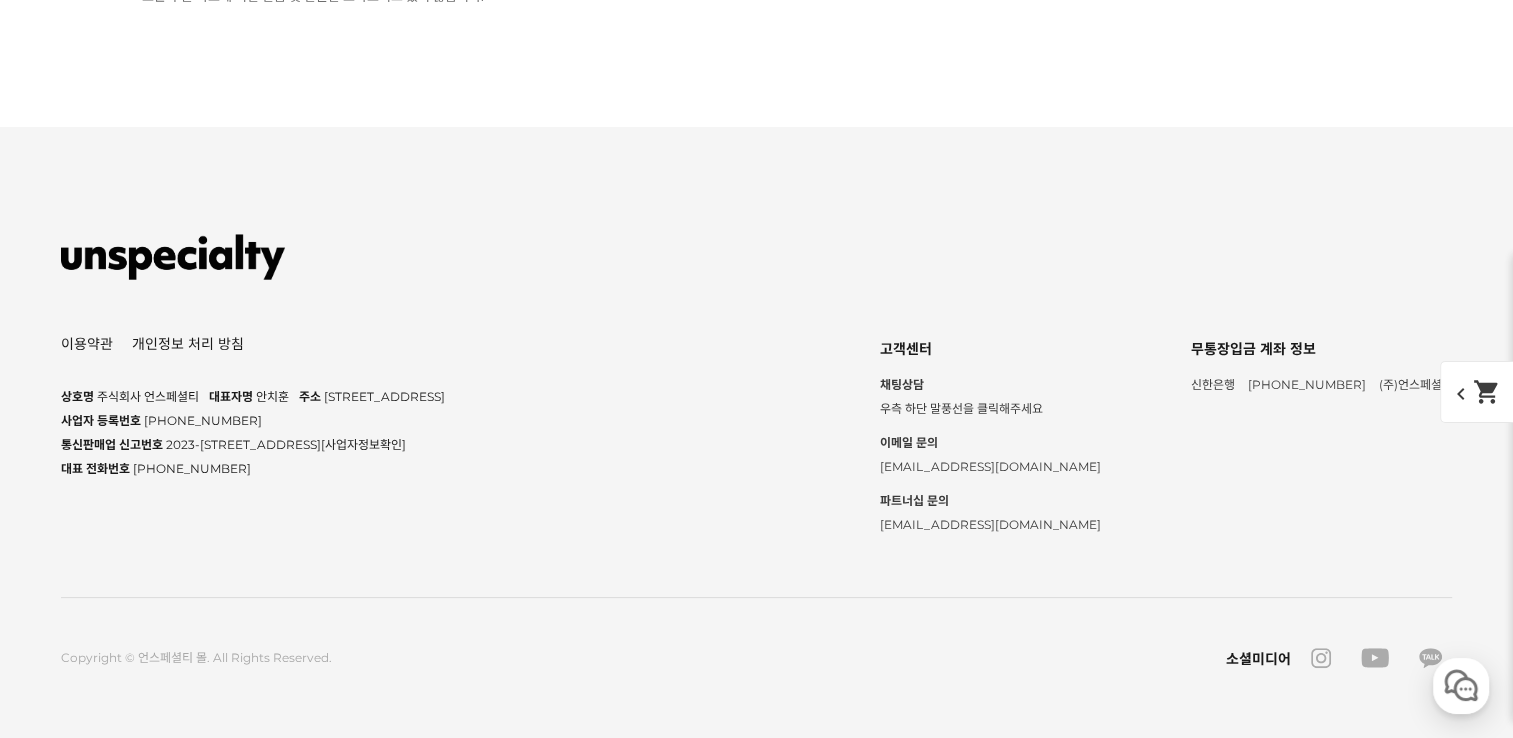 click on "일단먹어보고 판단하겠습니다." at bounding box center (313, -1907) 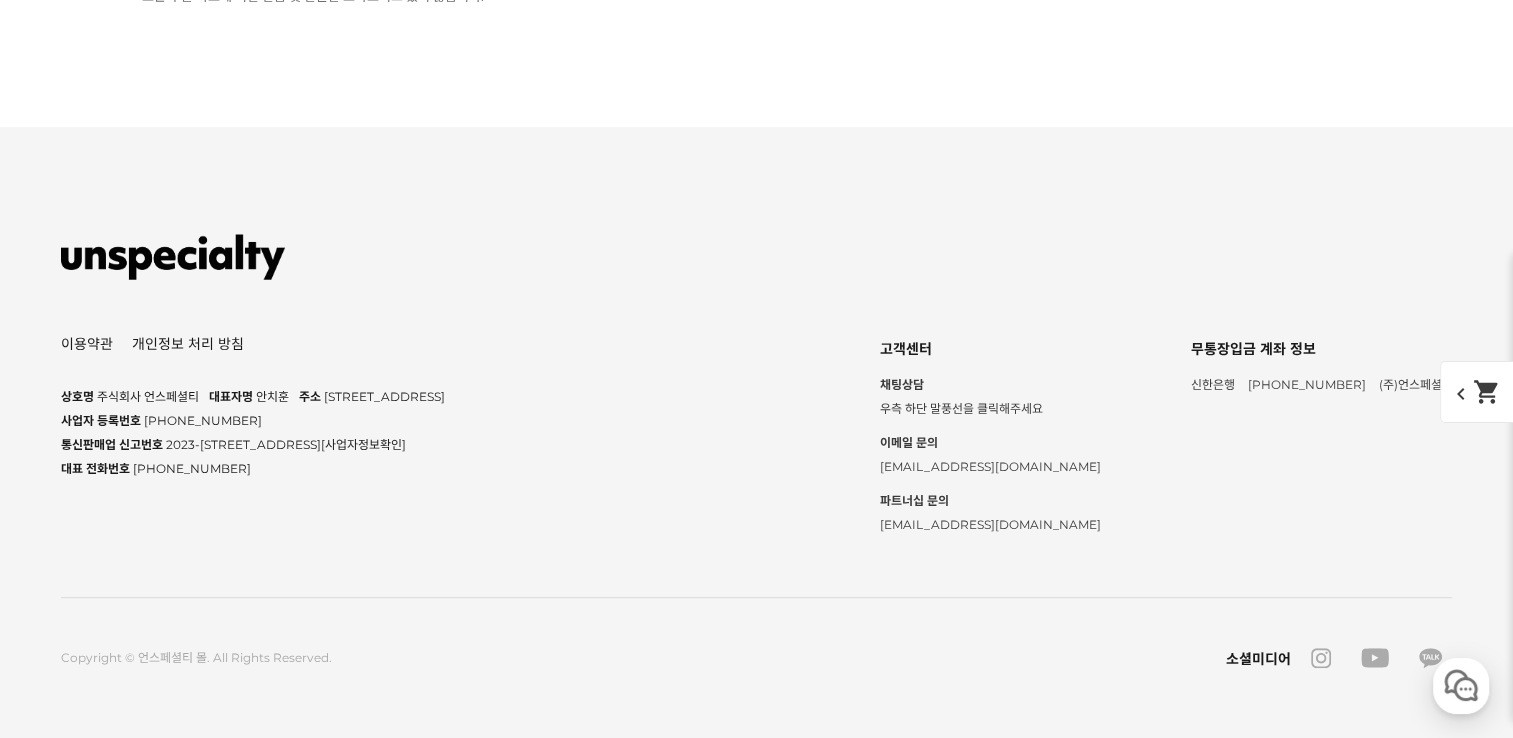 click on "일단먹어보고 판단하겠습니다." at bounding box center (313, -2260) 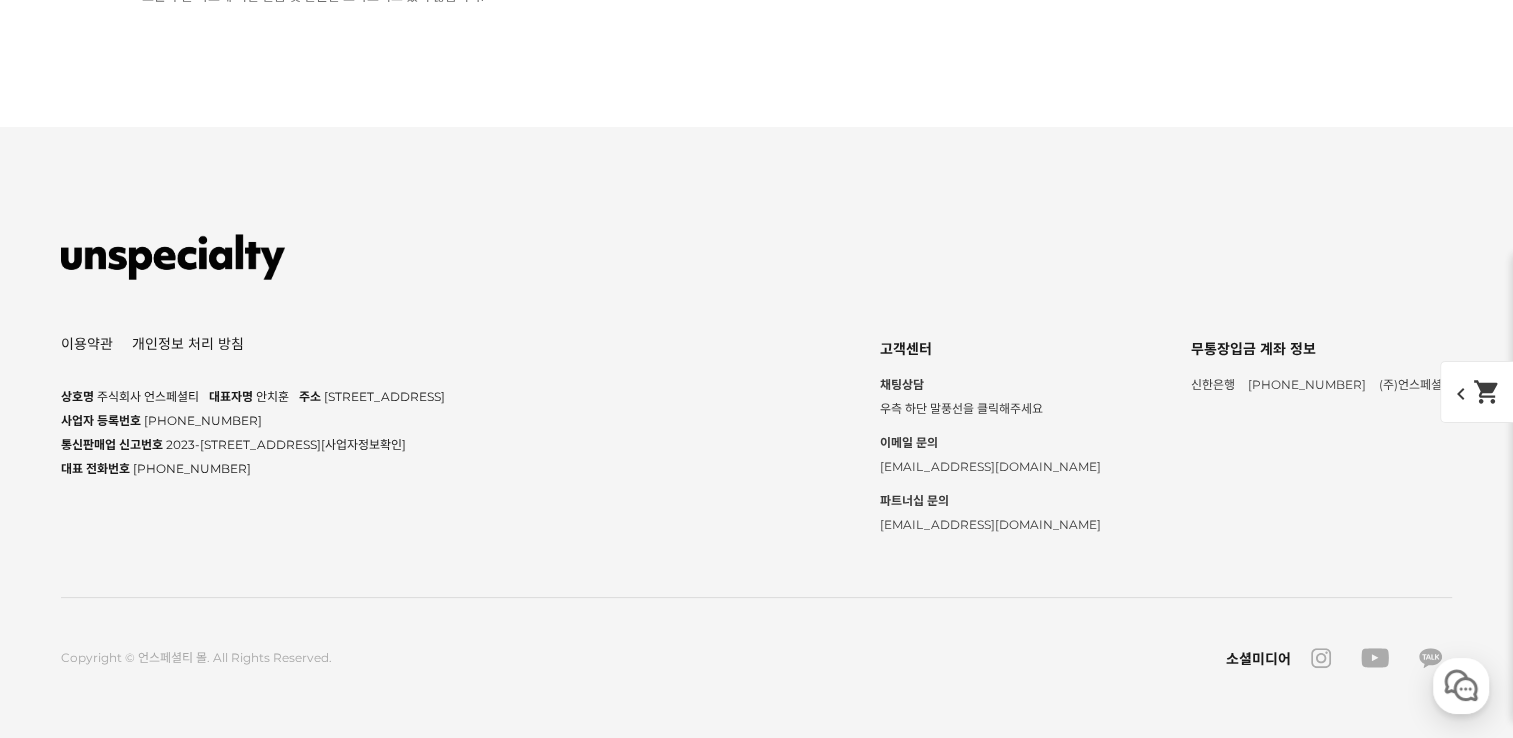 click on "커피맛이 궁금합니다요" at bounding box center [652, -1831] 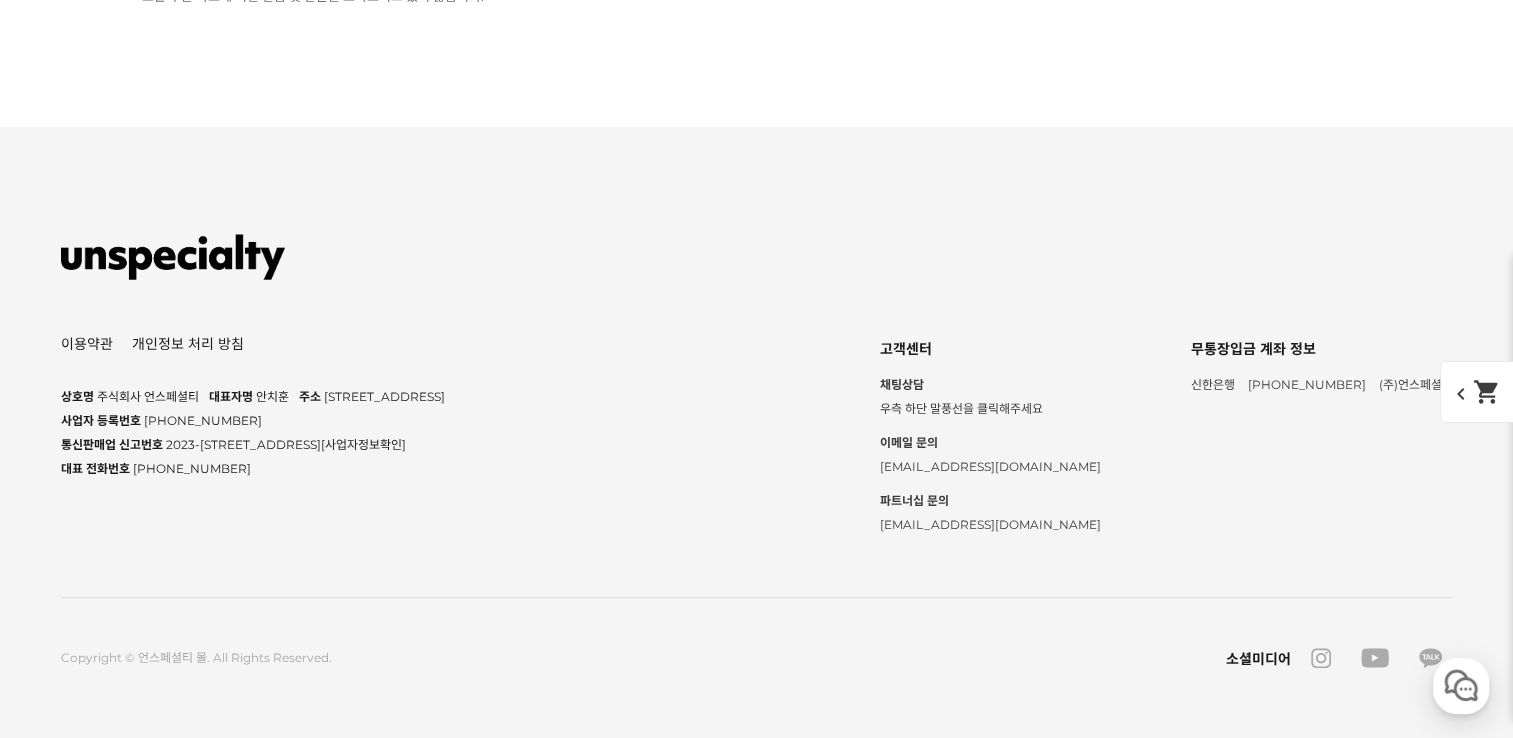 click on "커피맛이 궁금합니다요" at bounding box center (293, -2184) 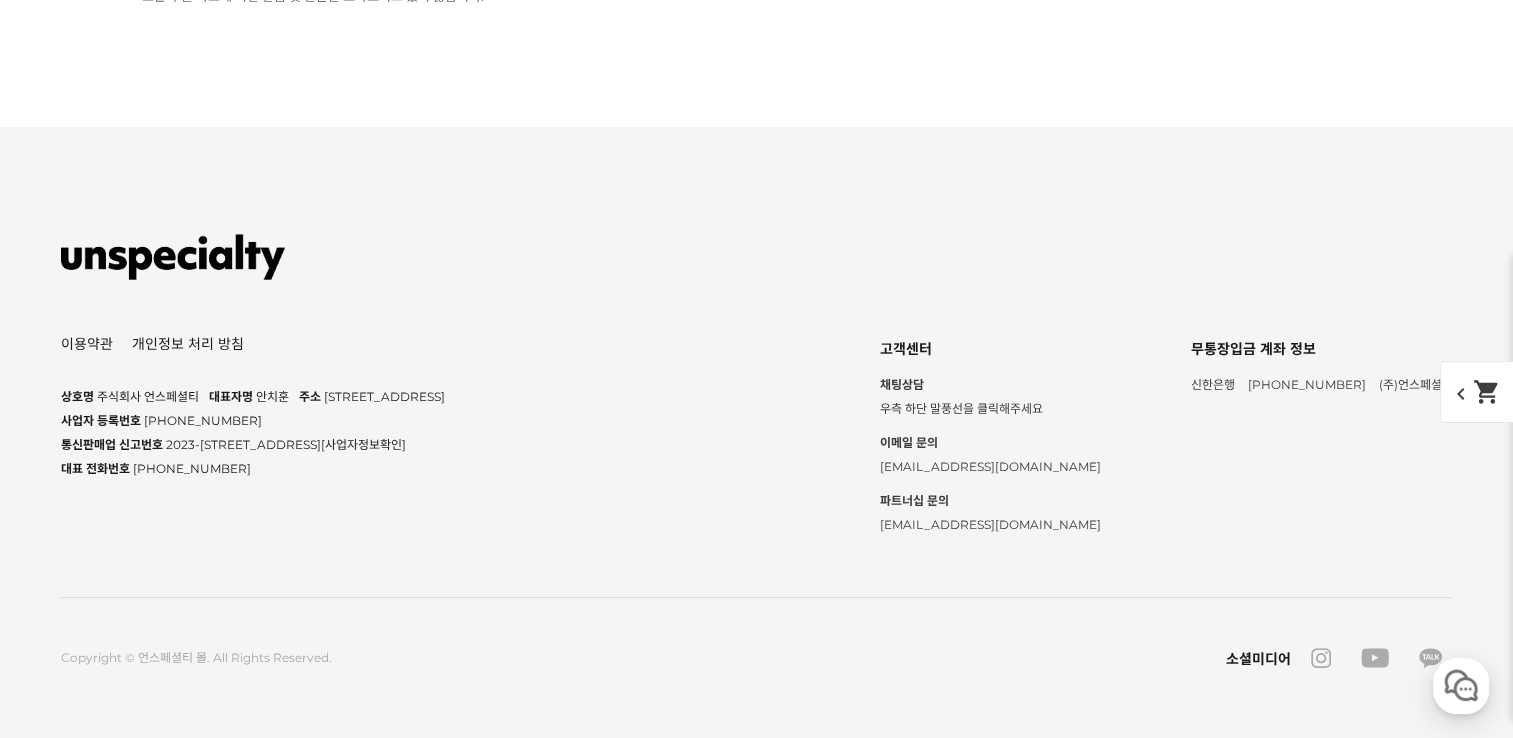 click on "3" at bounding box center [757, -1712] 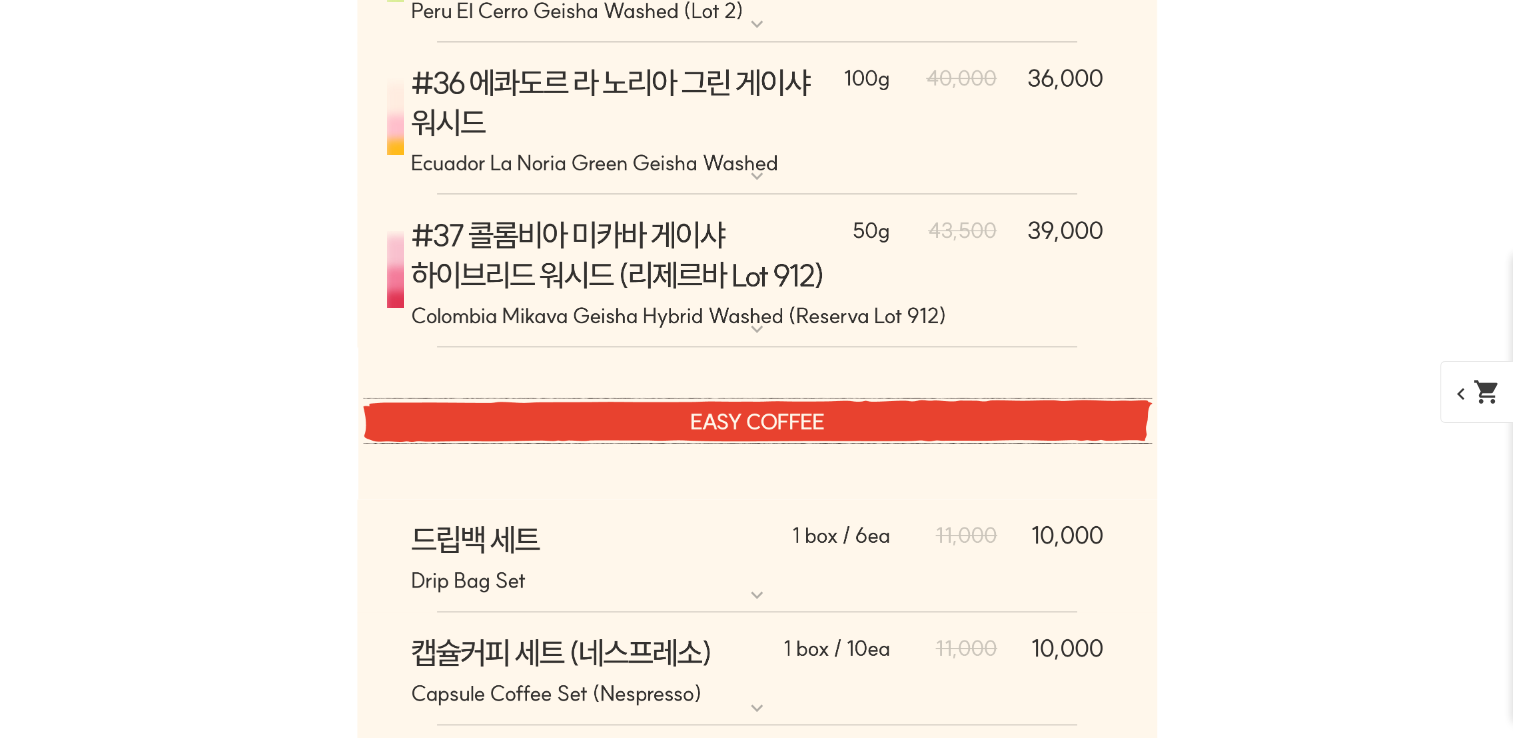 scroll, scrollTop: 10813, scrollLeft: 0, axis: vertical 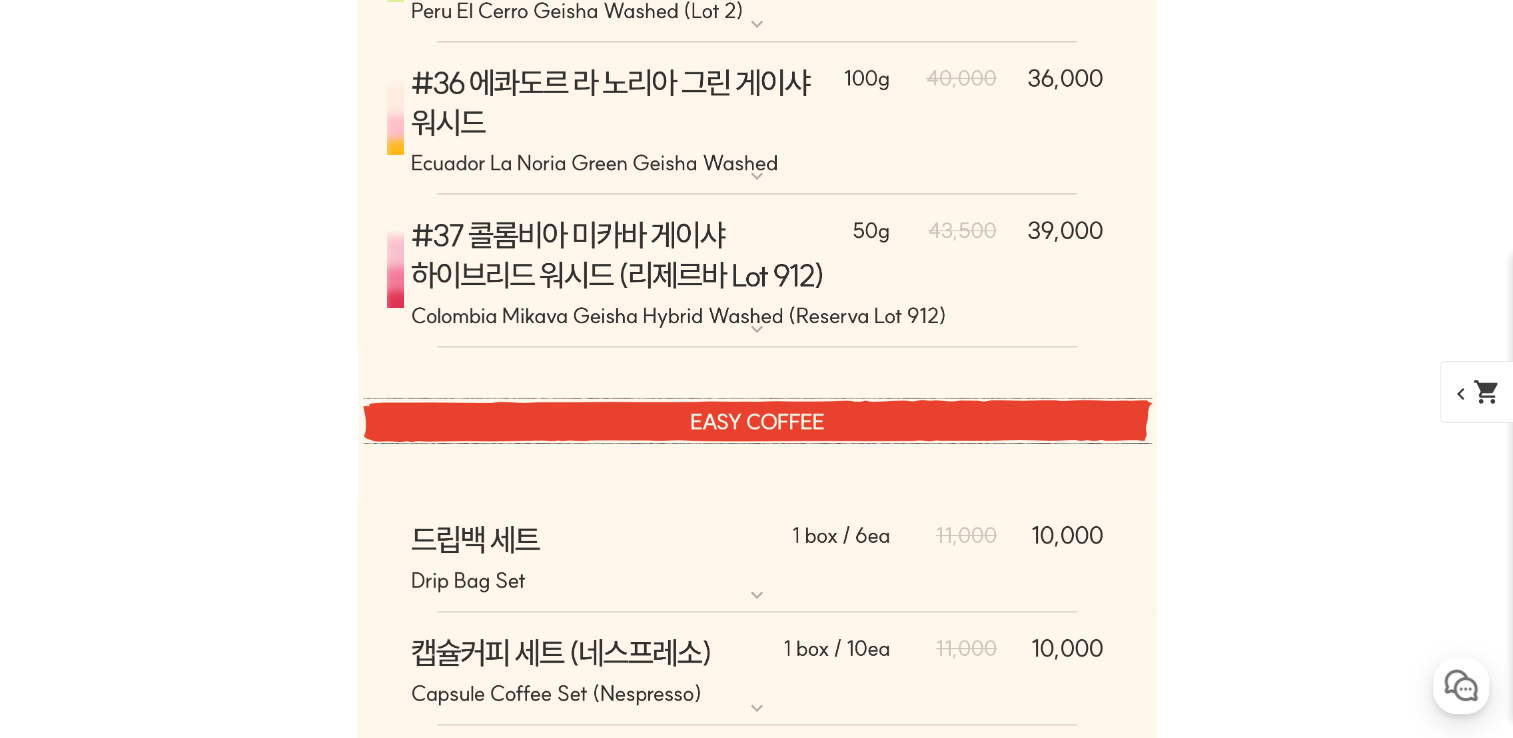 click on "오래간만에 특식을 기대하고 있습니다.  포장이랑 카드도 너무 이뻐요!~" at bounding box center (417, 1601) 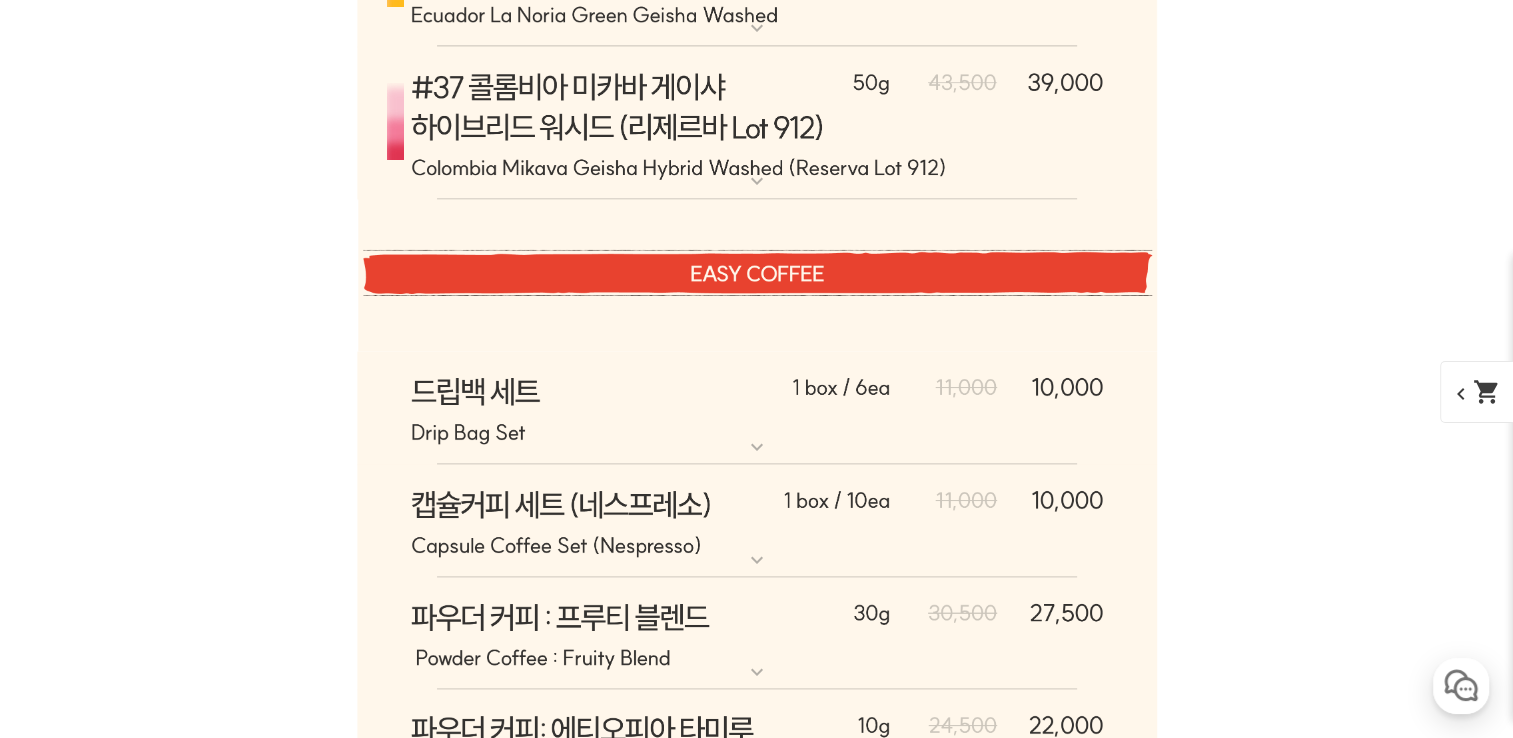 scroll, scrollTop: 10913, scrollLeft: 0, axis: vertical 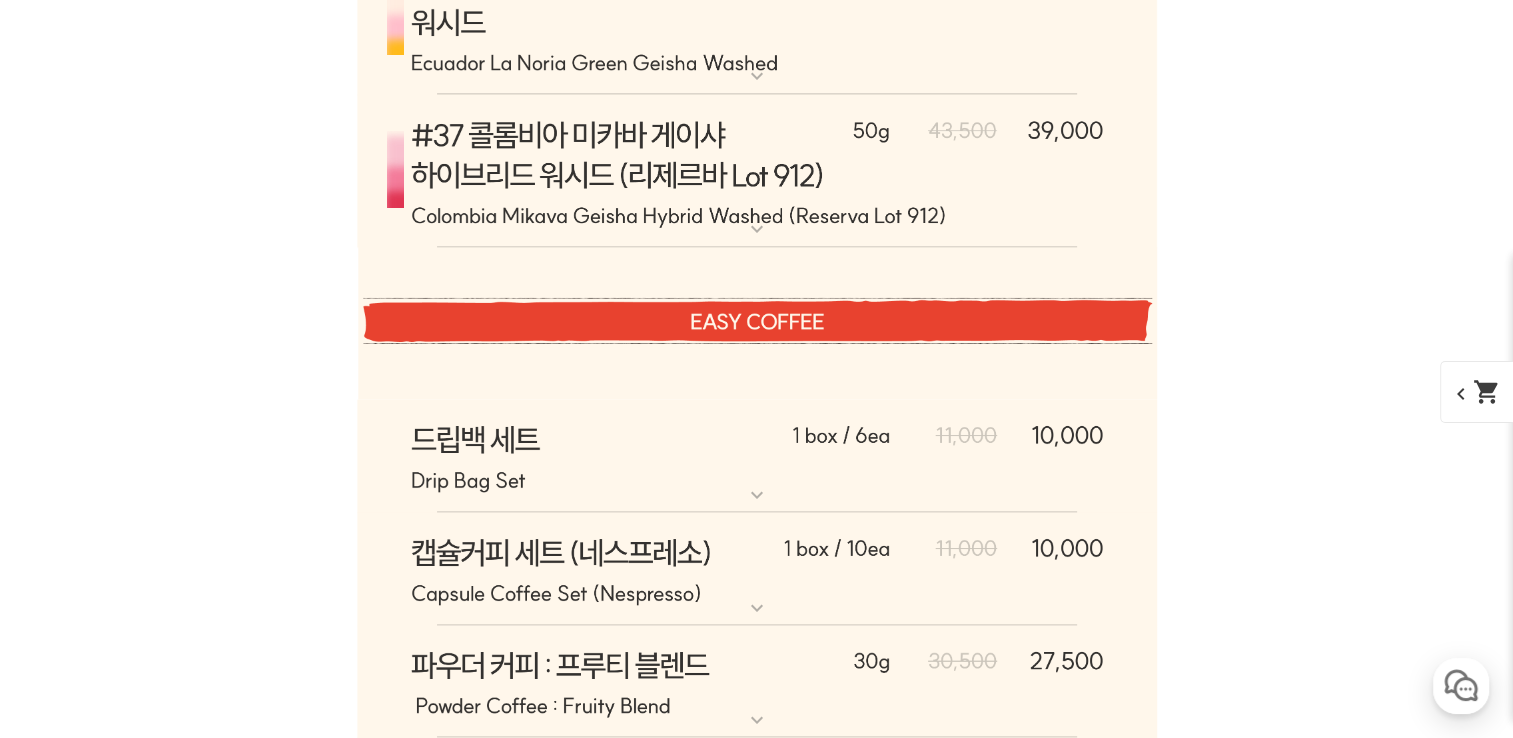 click on "오래간만에 특식을 기대하고 있습니다.  포장이랑 카드도 너무 이뻐요!~" at bounding box center (417, 1501) 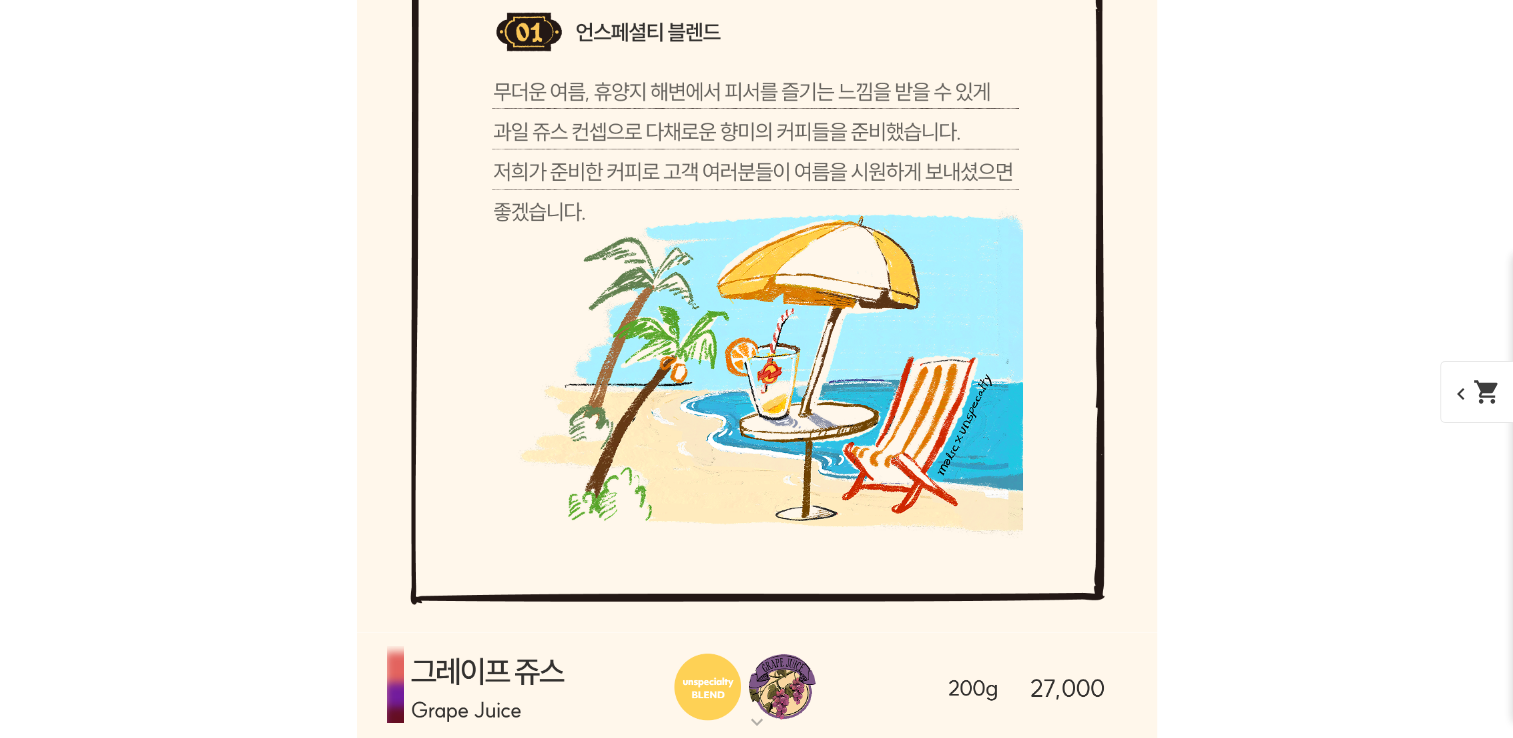 scroll, scrollTop: 10813, scrollLeft: 0, axis: vertical 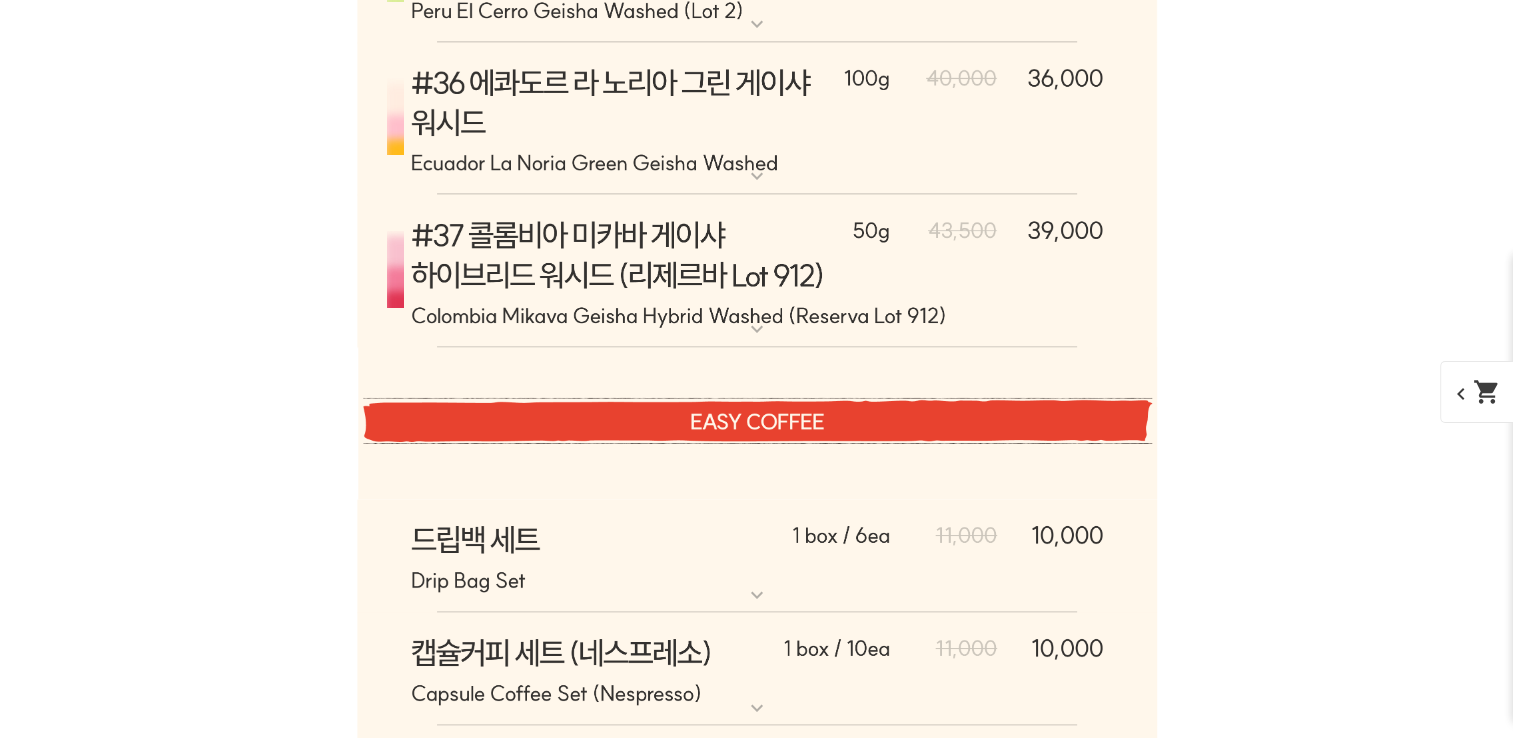 click on "다음 페이지" at bounding box center (875, 1872) 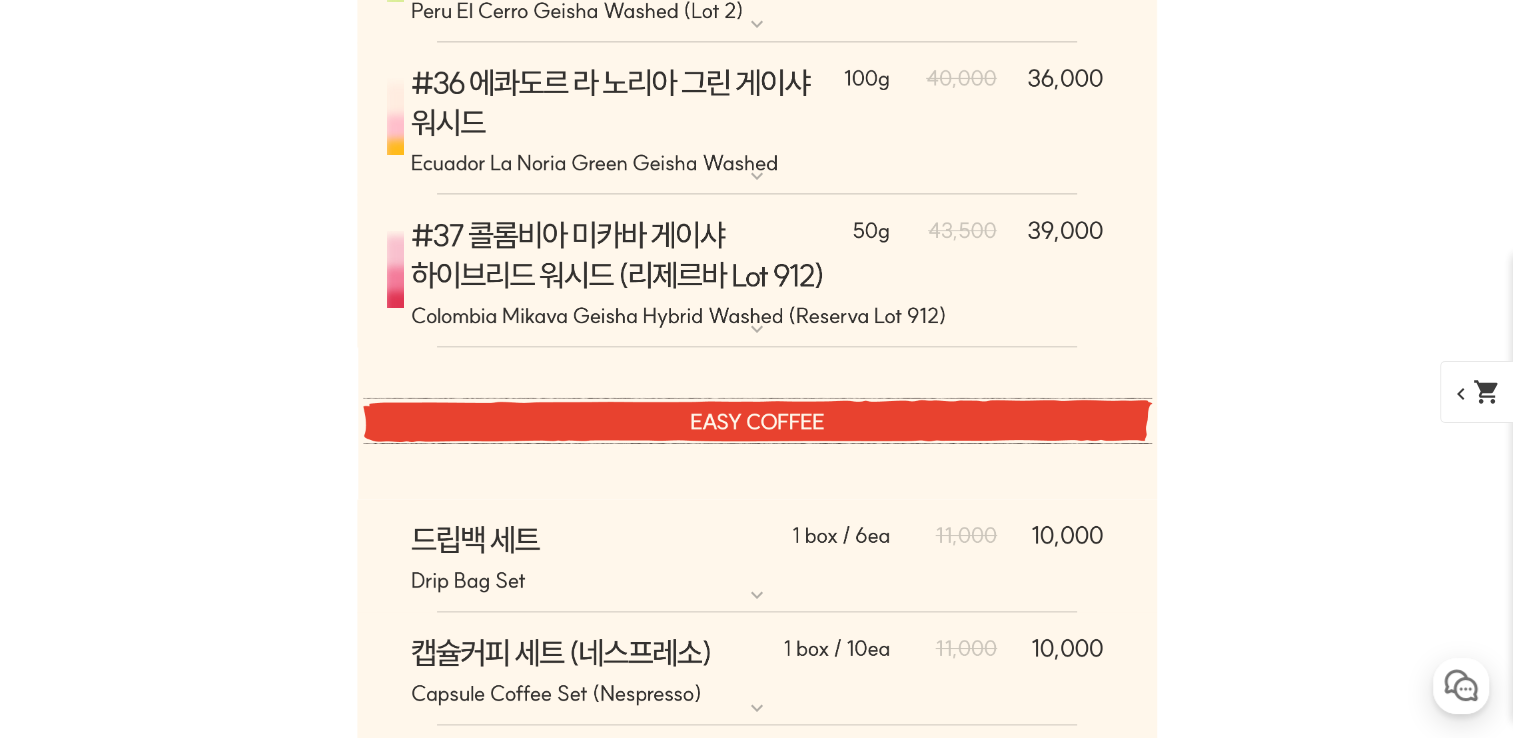 click on "다음 페이지" at bounding box center [875, 1872] 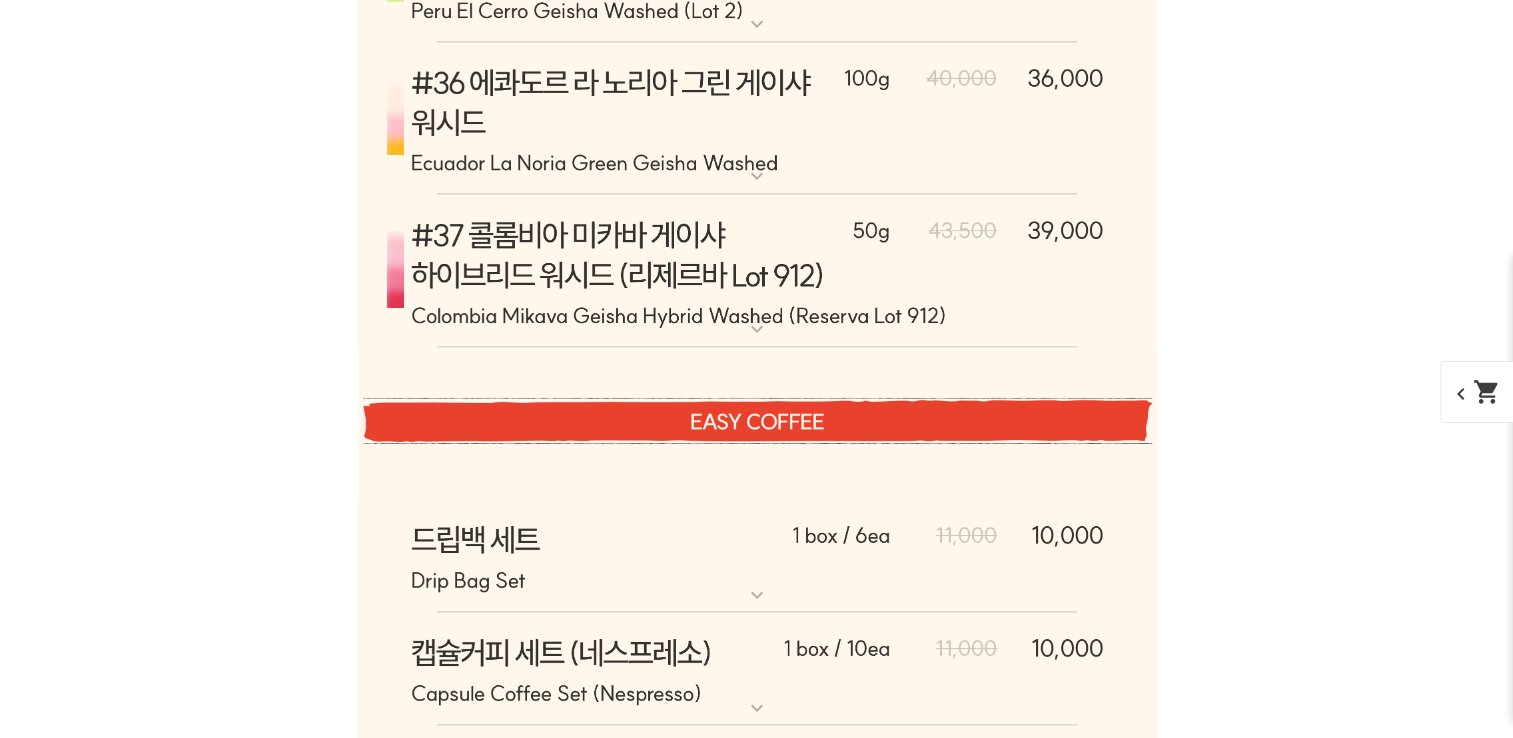 scroll, scrollTop: 10813, scrollLeft: 0, axis: vertical 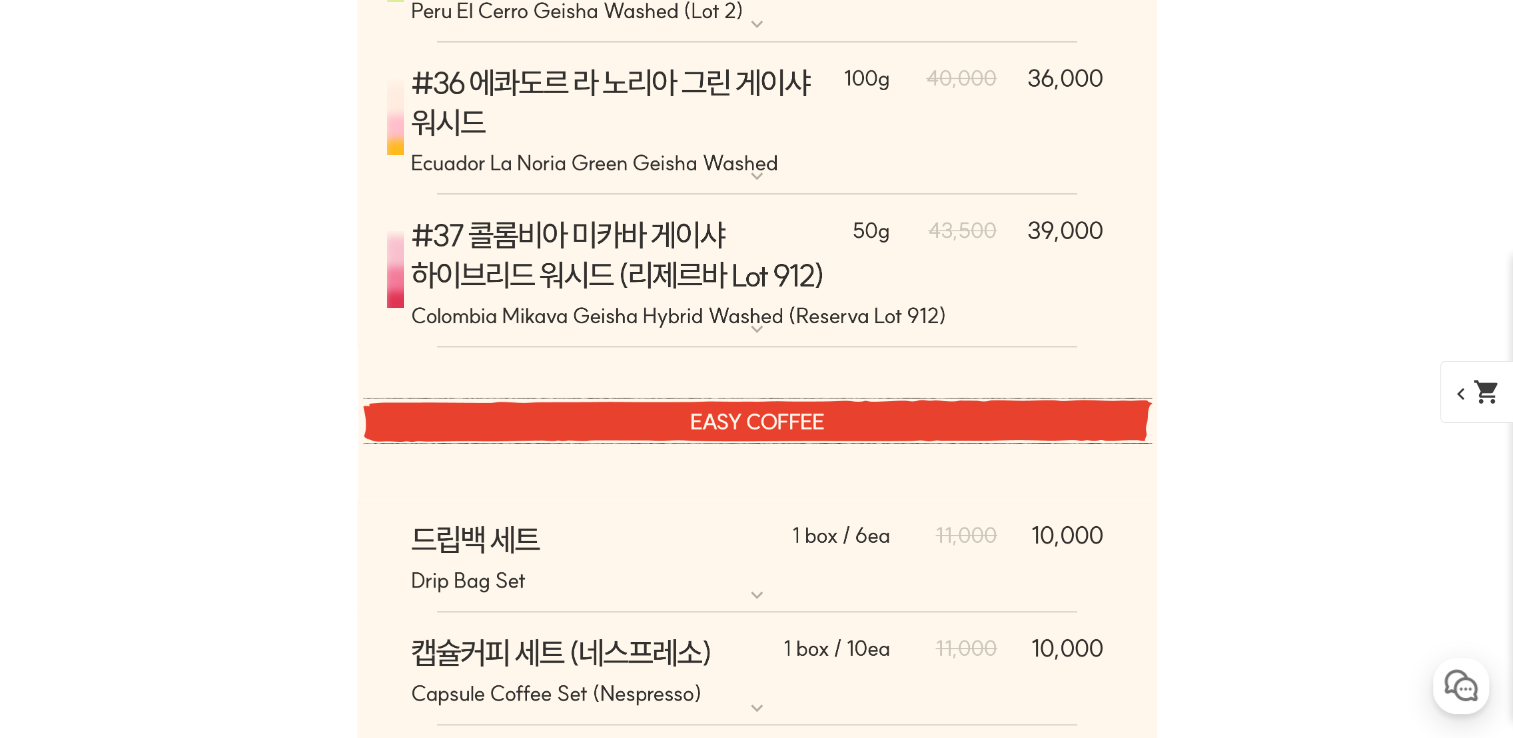 click on "7" at bounding box center [718, 1872] 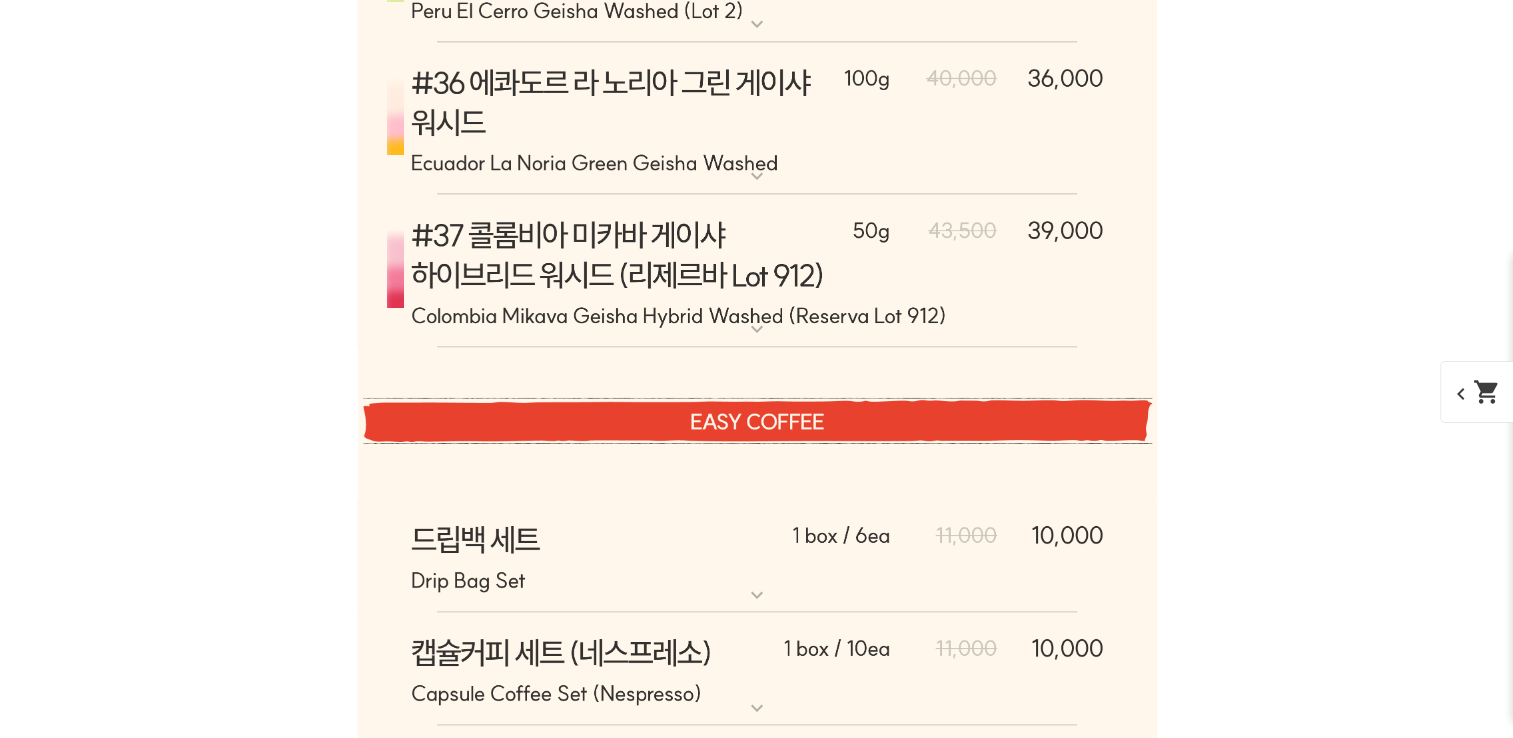 scroll, scrollTop: 10813, scrollLeft: 0, axis: vertical 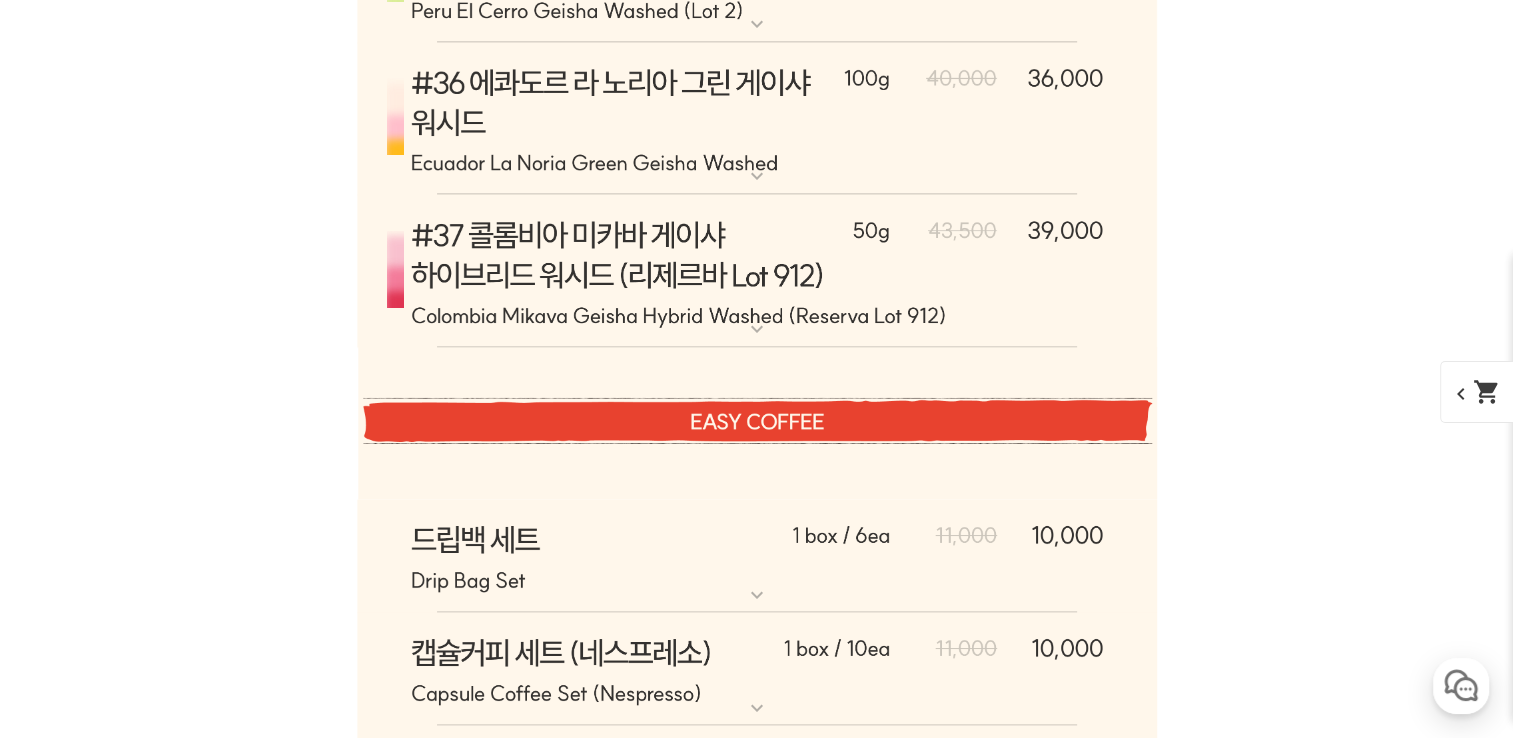 click on "8" at bounding box center [757, 1872] 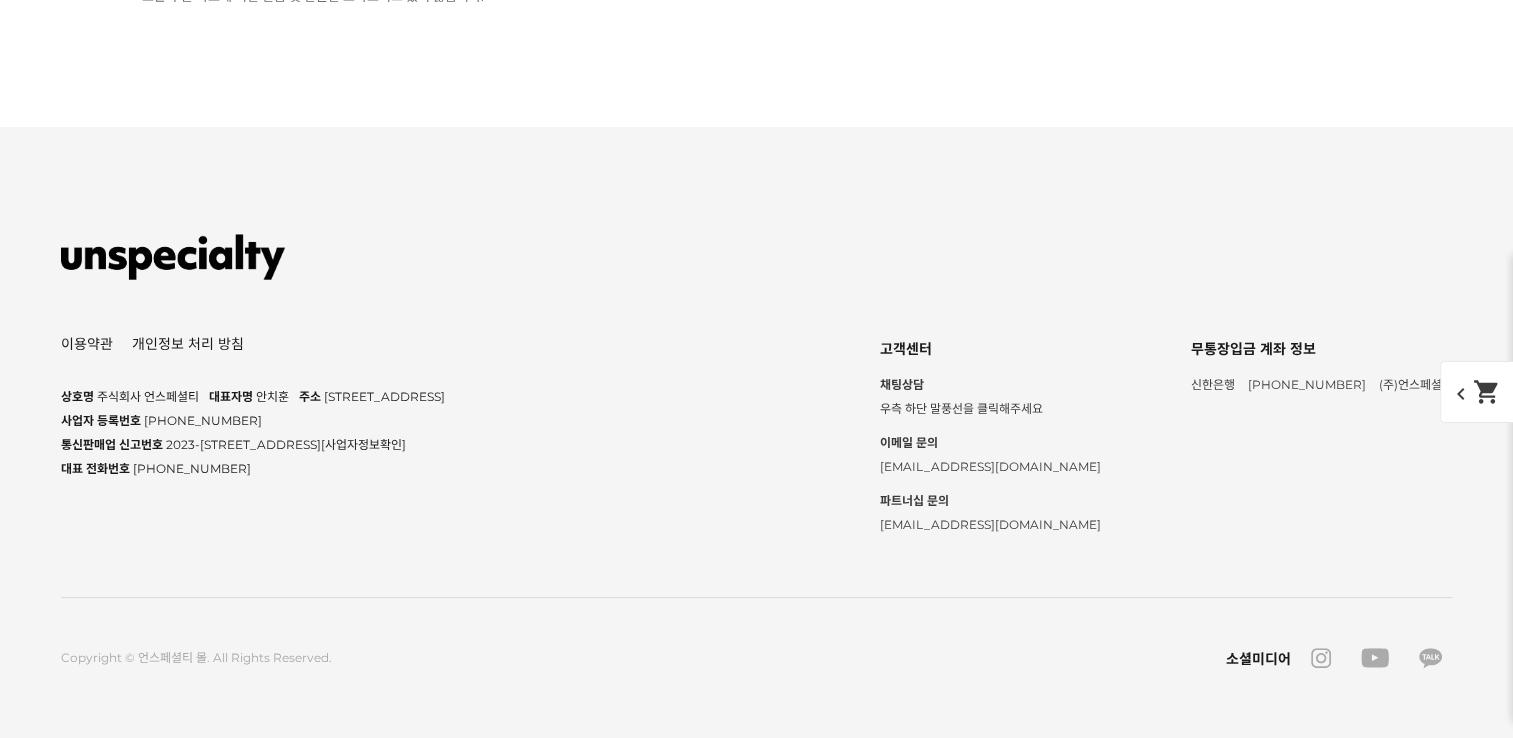scroll, scrollTop: 10813, scrollLeft: 0, axis: vertical 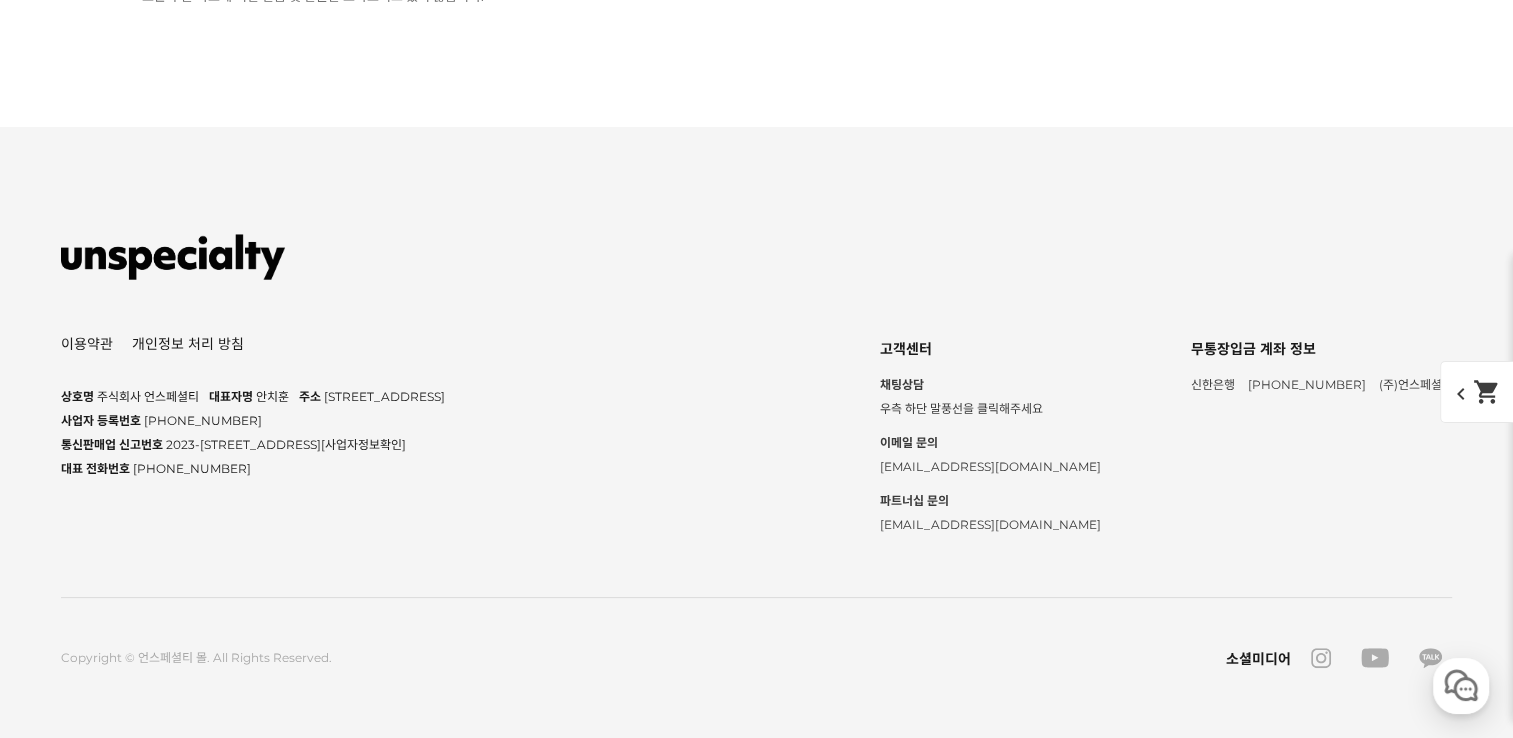 click on "9" at bounding box center (796, -1712) 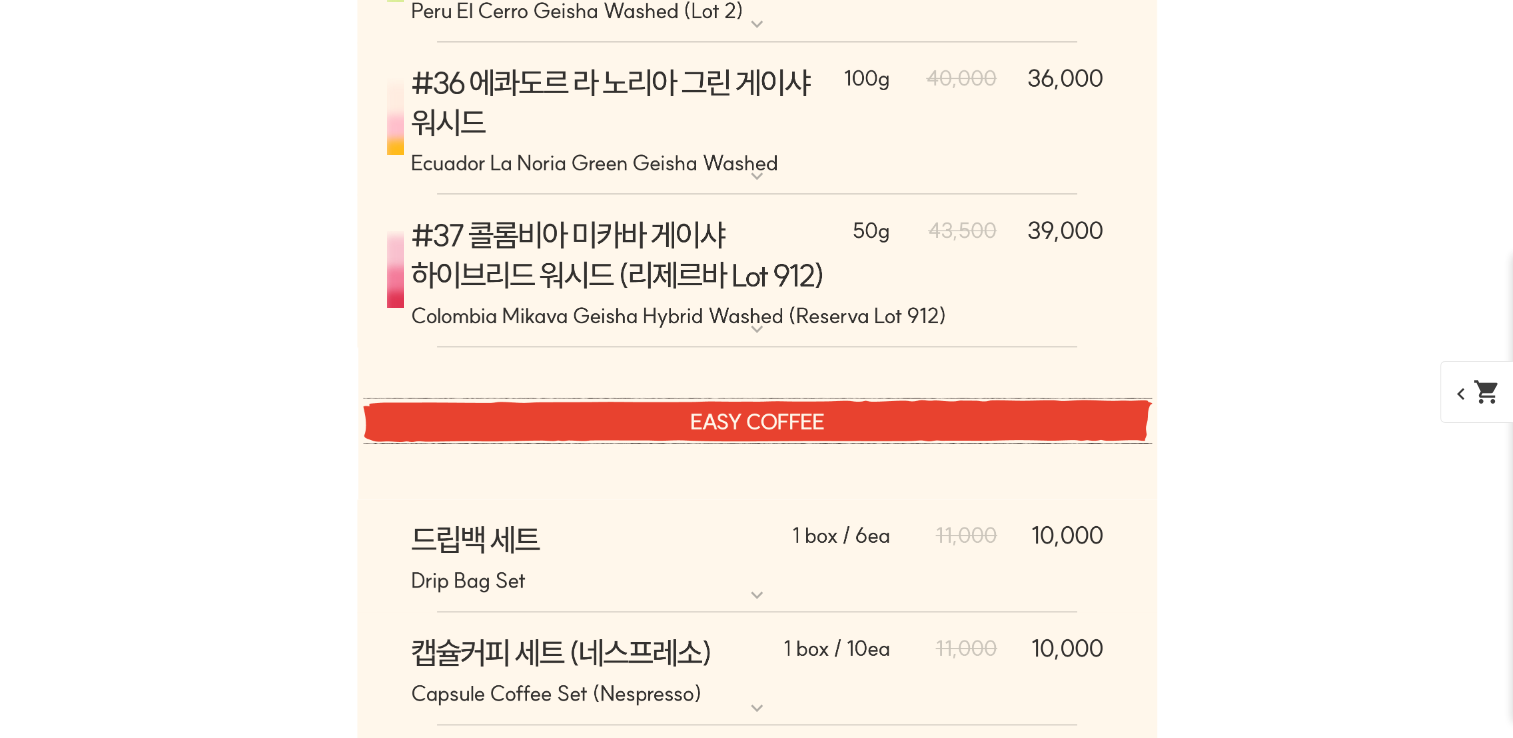 scroll, scrollTop: 10813, scrollLeft: 0, axis: vertical 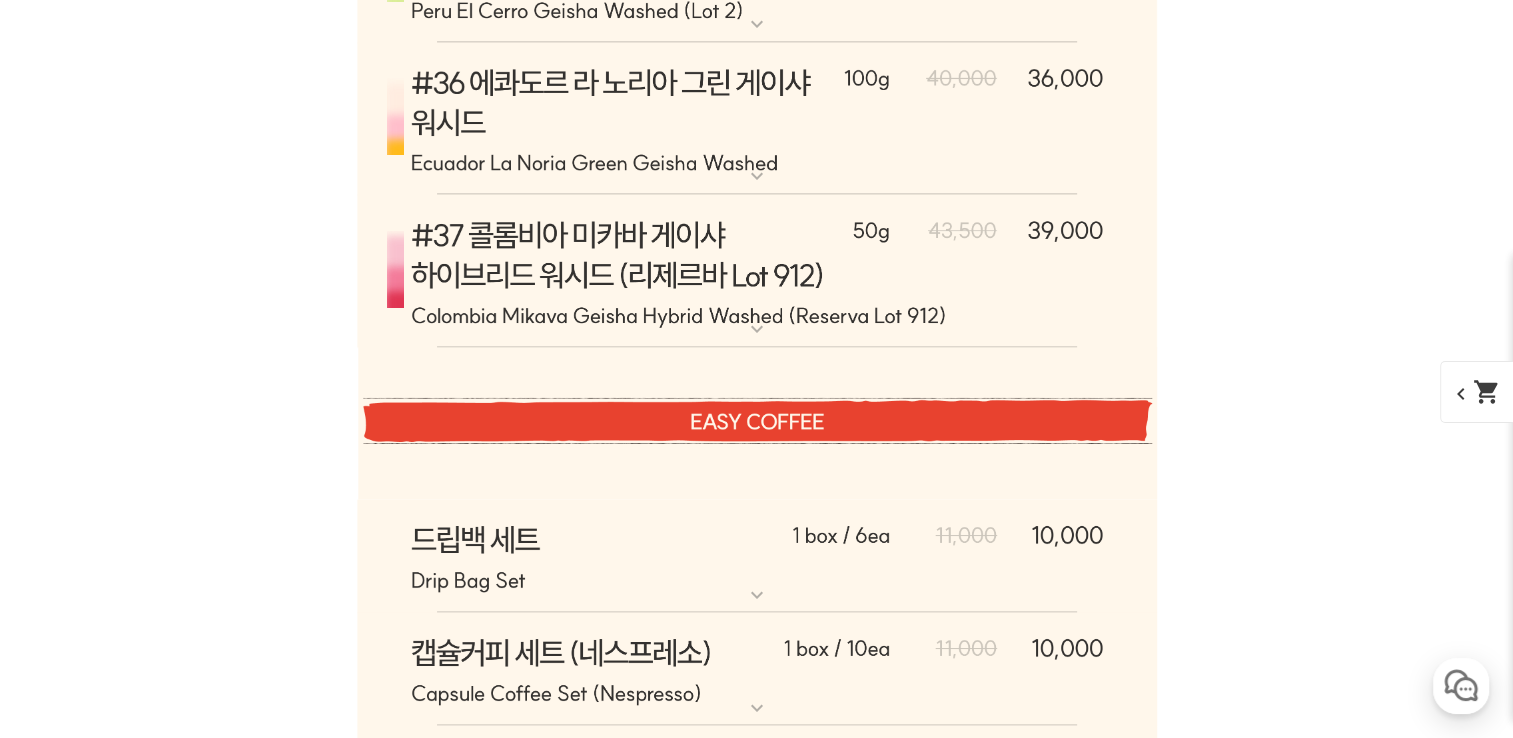 click on "맛 좋아요 언스페셜티로 좋은 가격에. 말릭커피 종종 이용할듯 하네요" at bounding box center (413, 1601) 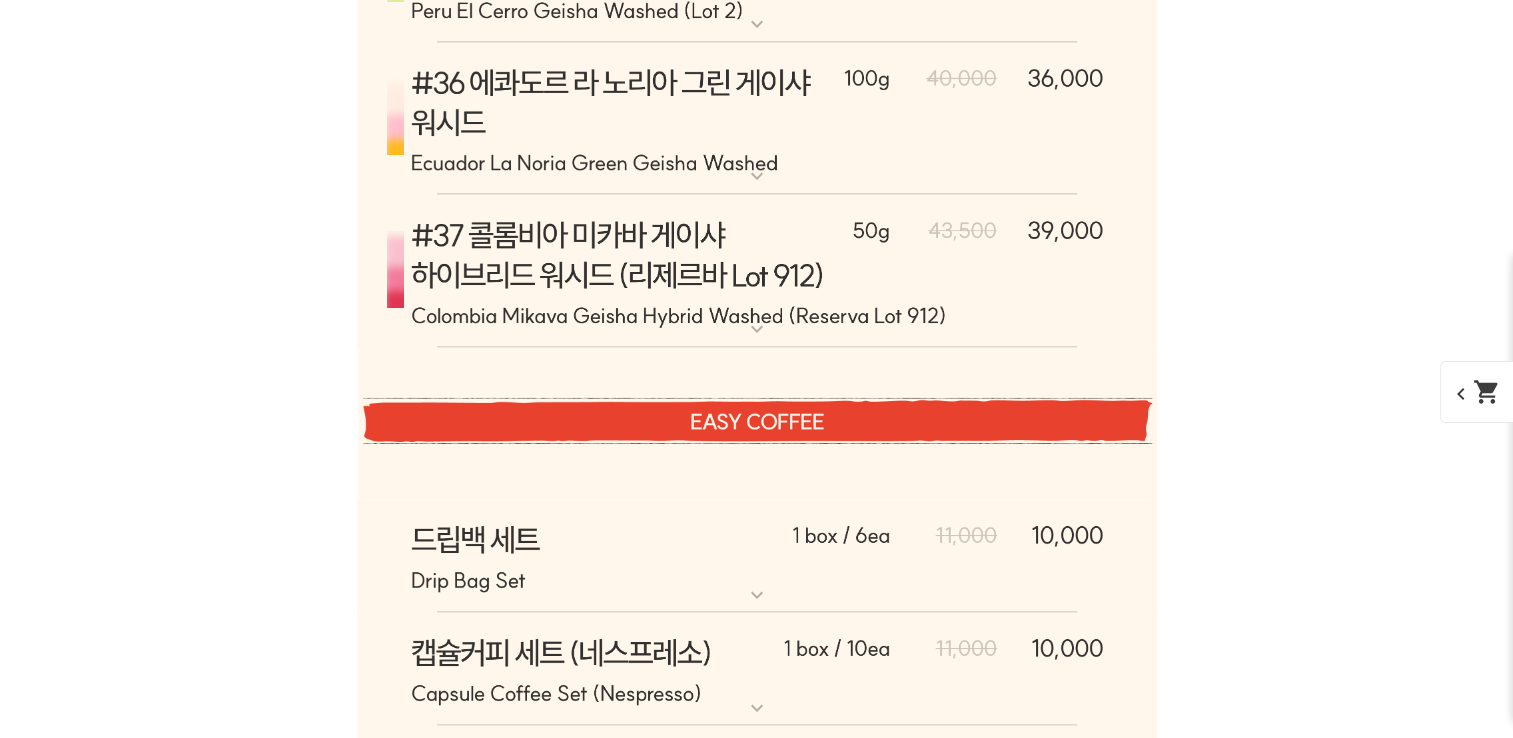 scroll, scrollTop: 10813, scrollLeft: 0, axis: vertical 